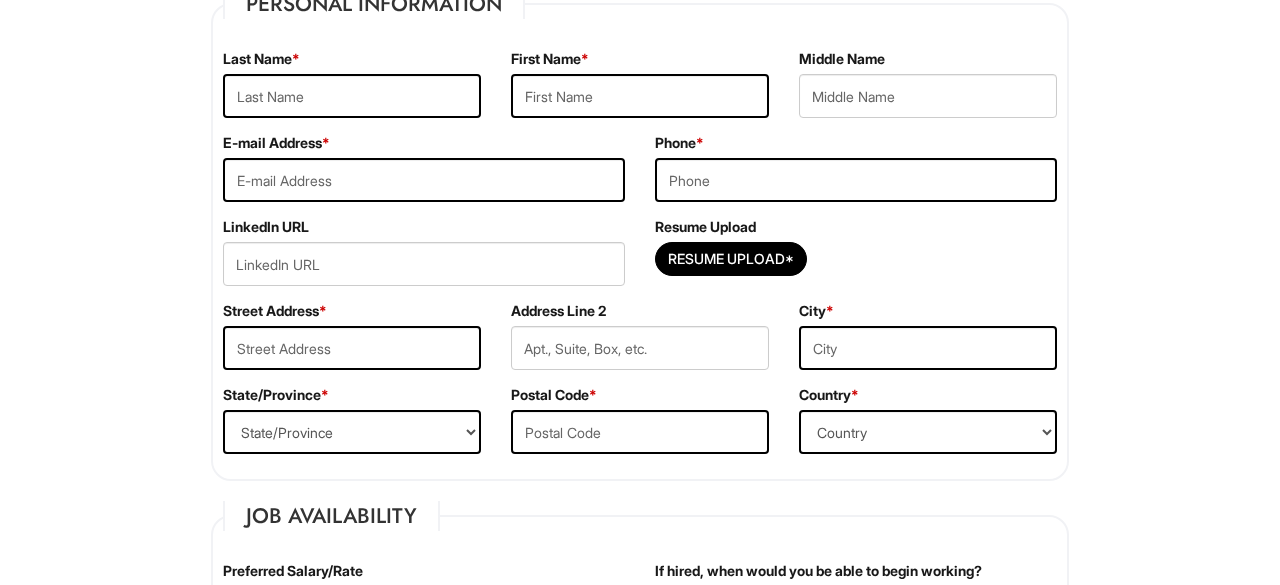 scroll, scrollTop: 354, scrollLeft: 0, axis: vertical 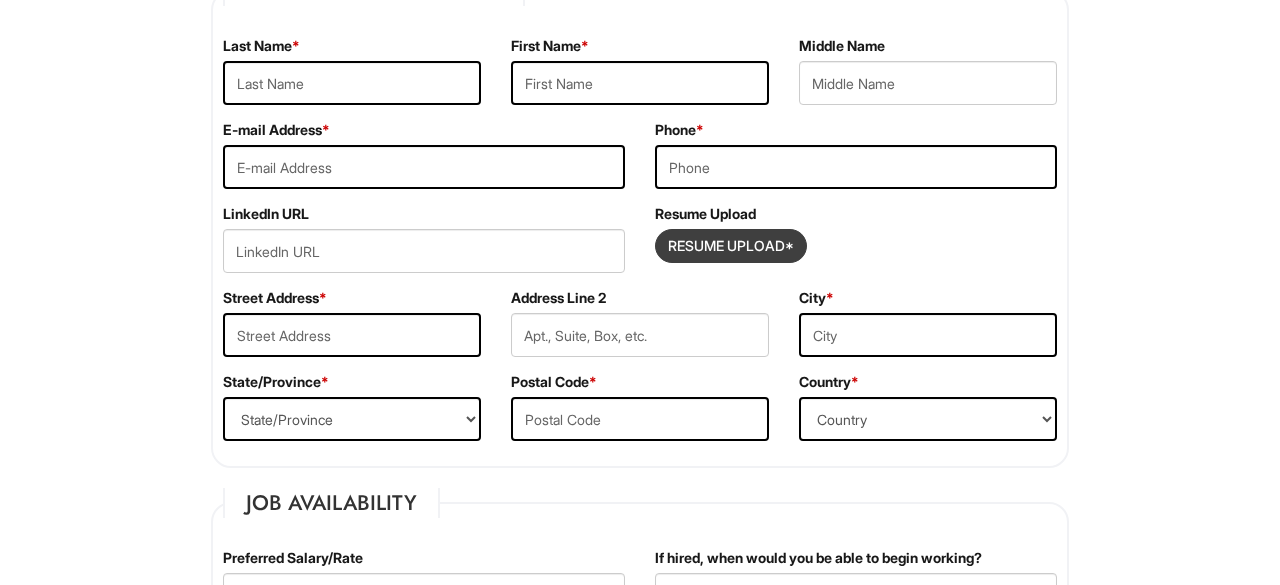 click at bounding box center (731, 246) 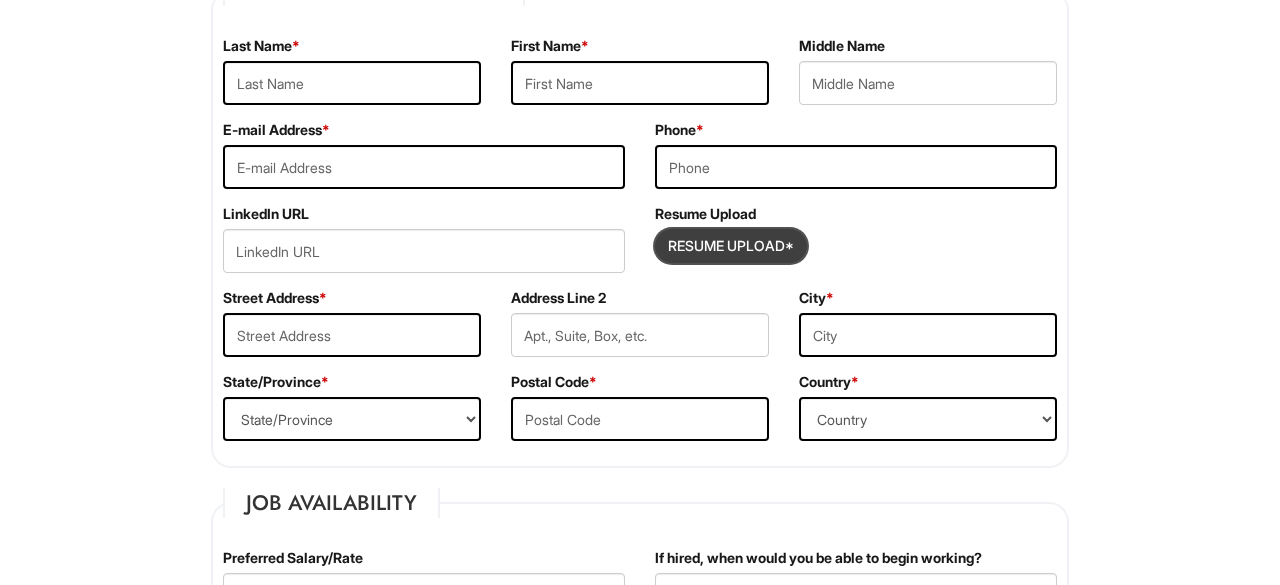 type on "C:\fakepath\[DOCUMENT_NAME]" 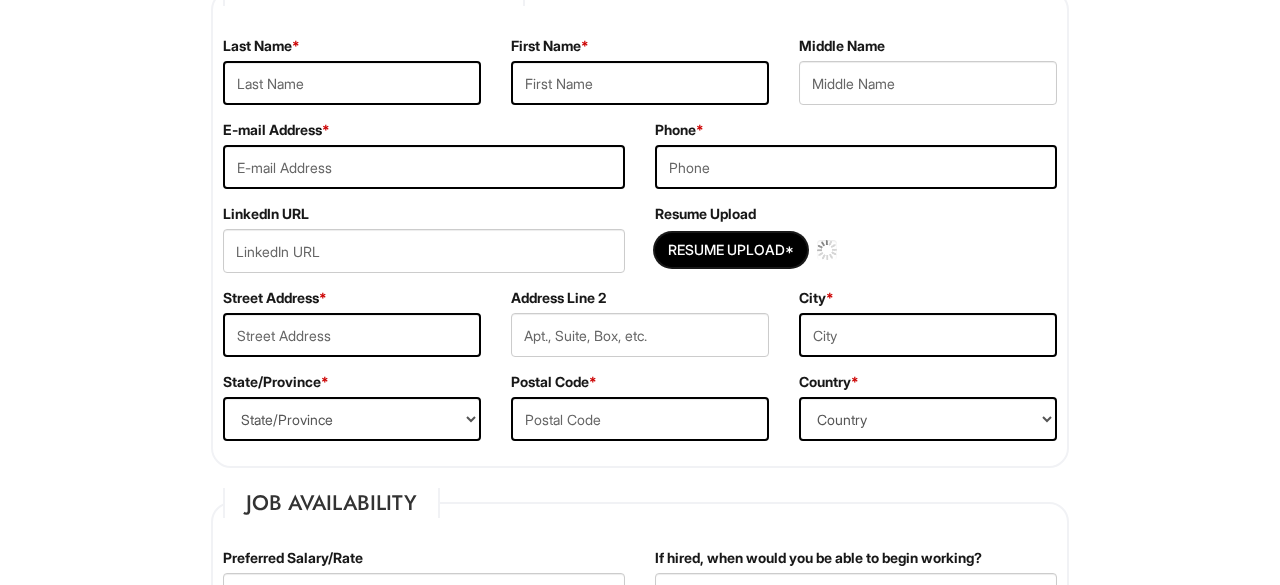 type 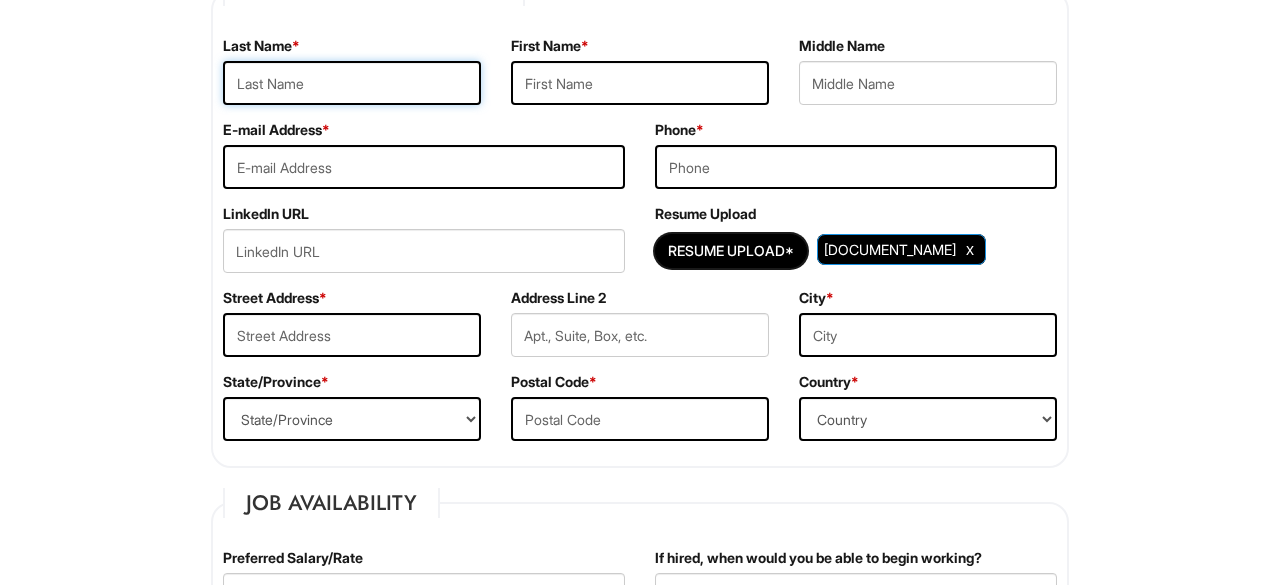 click at bounding box center [352, 83] 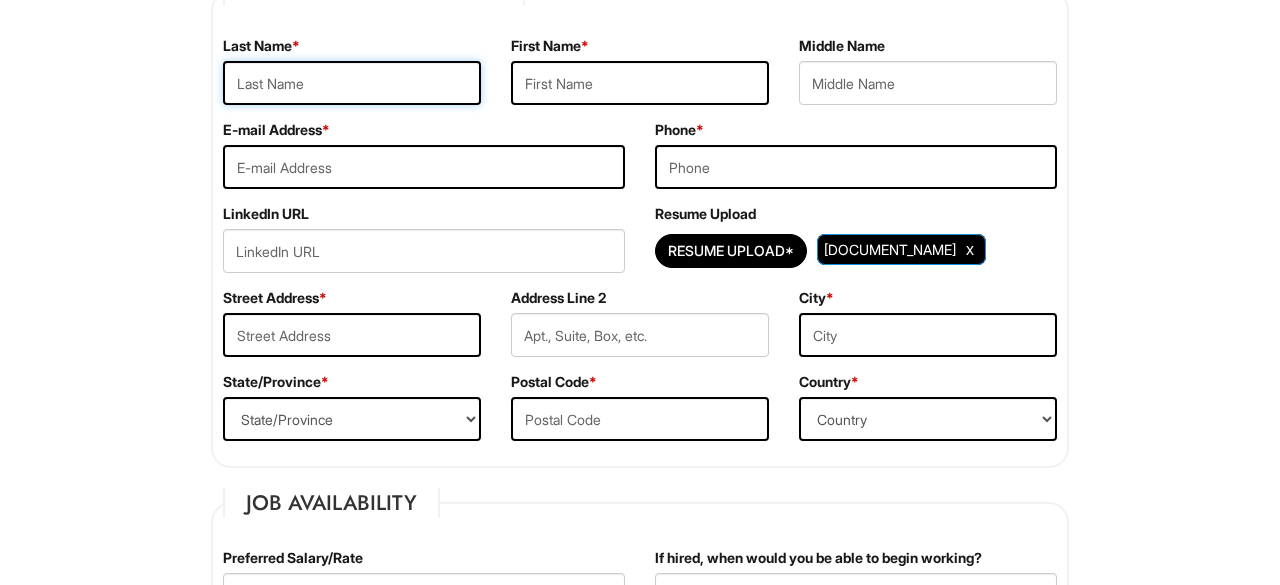 type on "[LAST]" 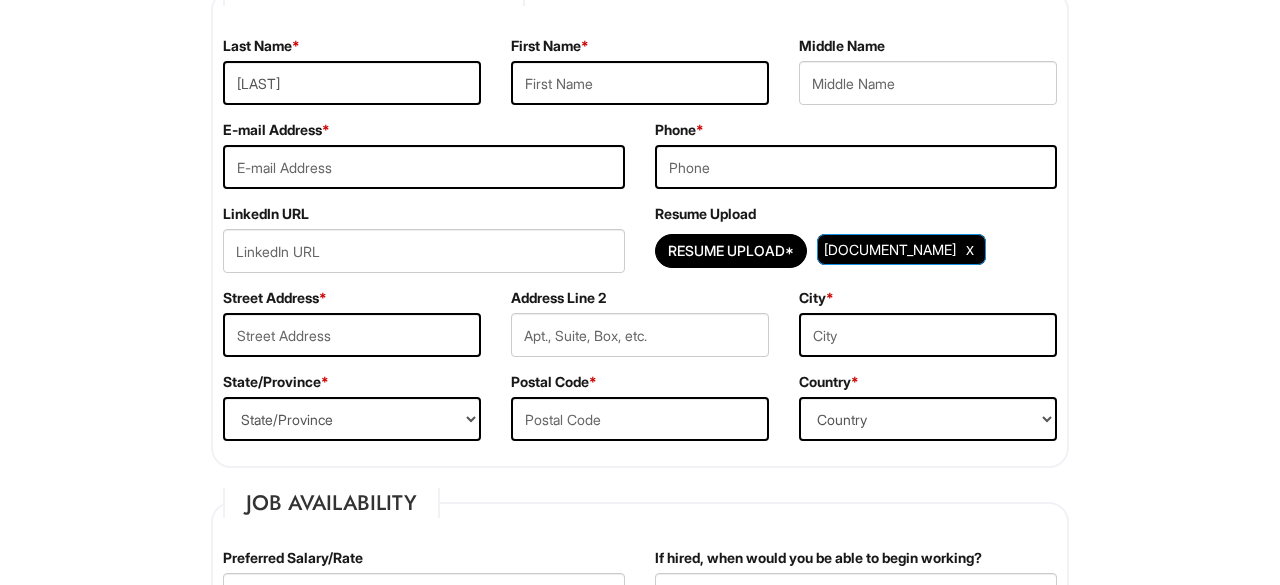 type on "[FIRST]" 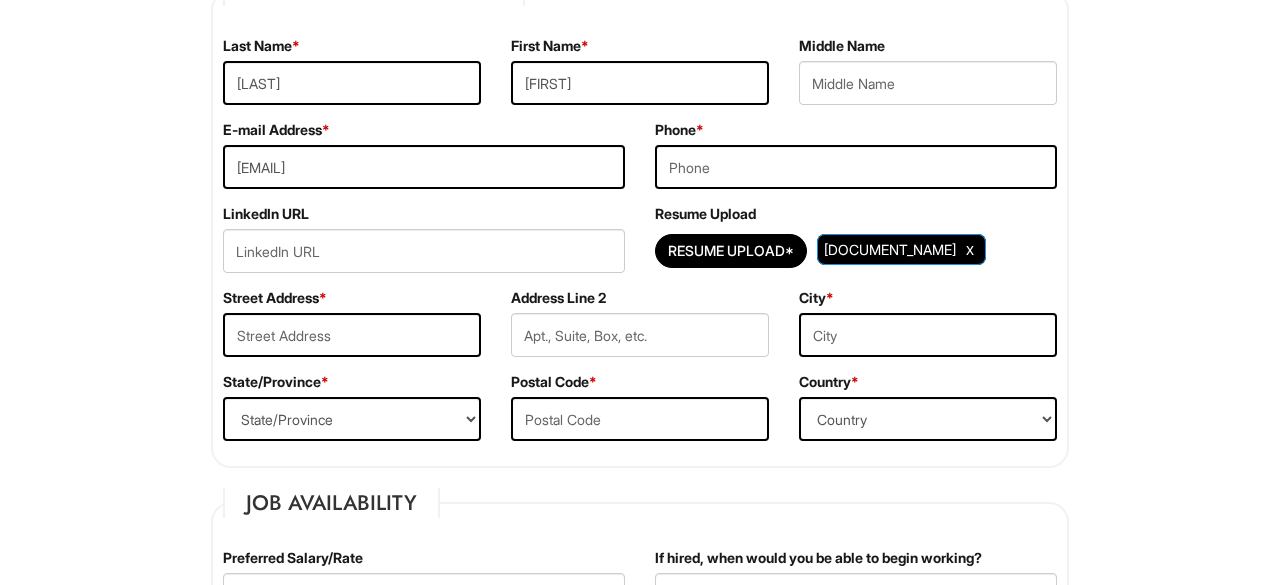 type on "[PHONE]" 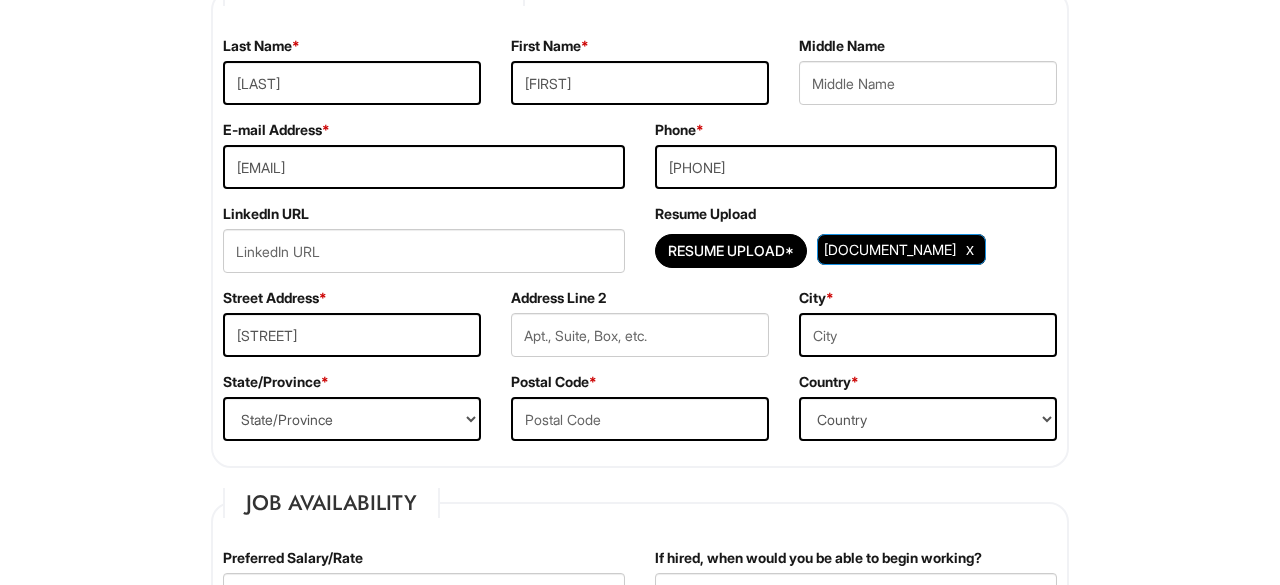 type on "[CITY]" 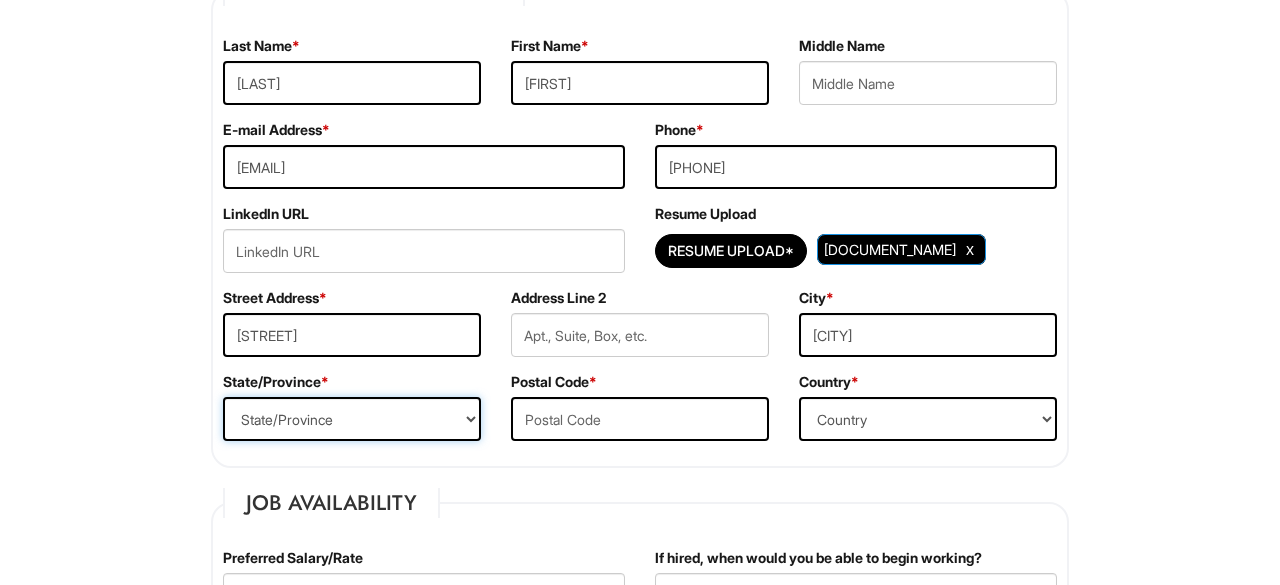 select on "[STATE]" 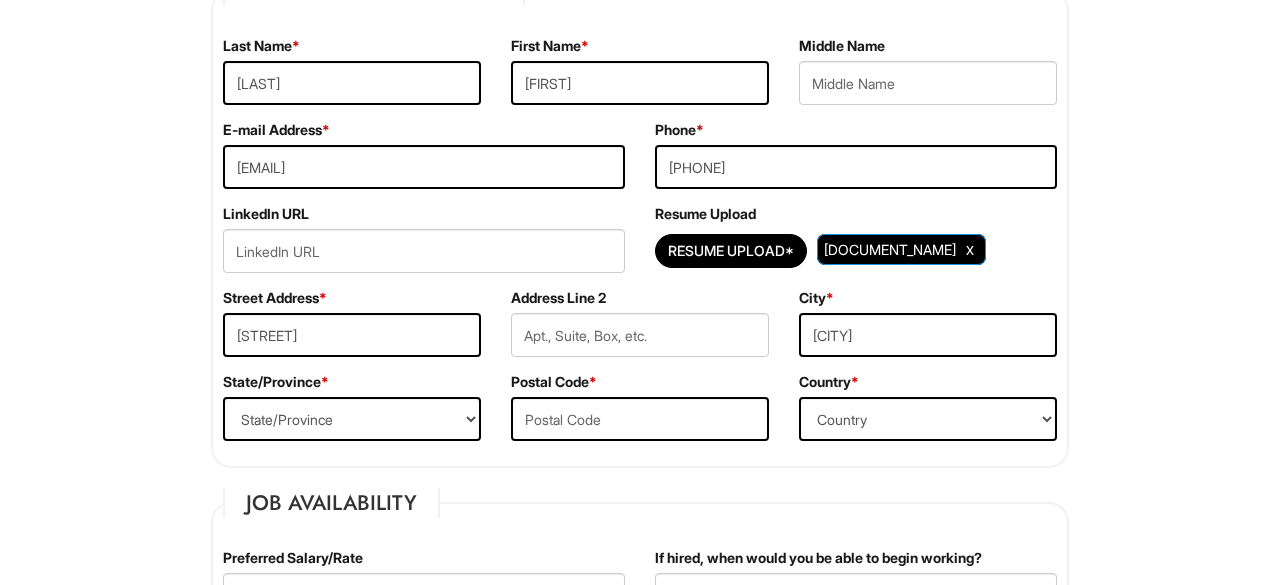 type on "[ZIP]" 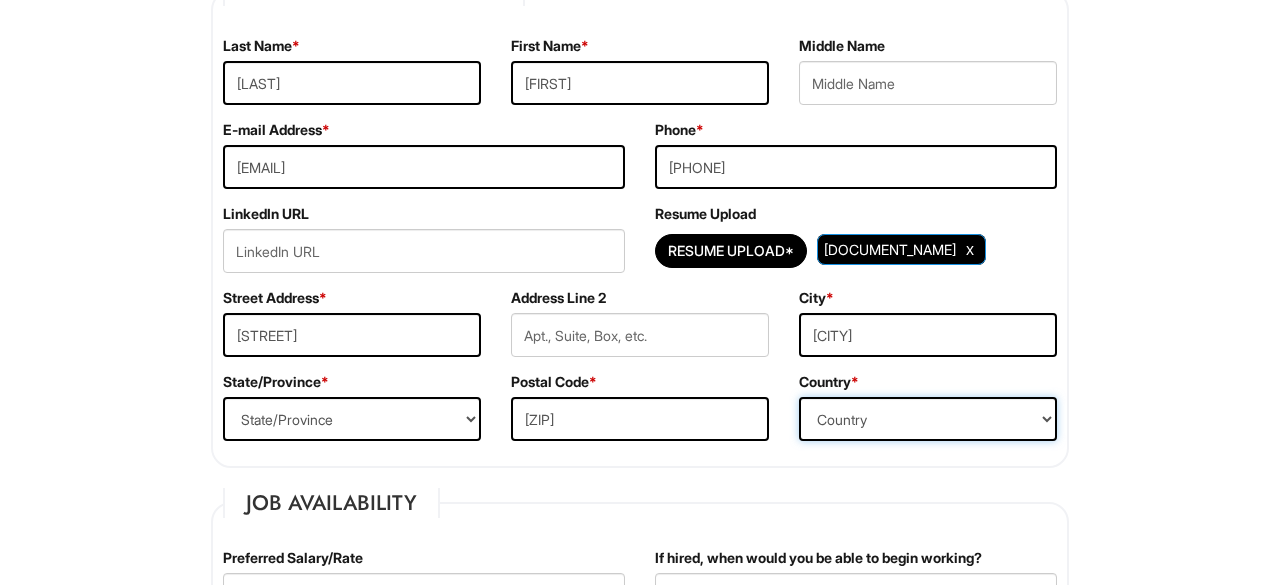 select on "United States of America" 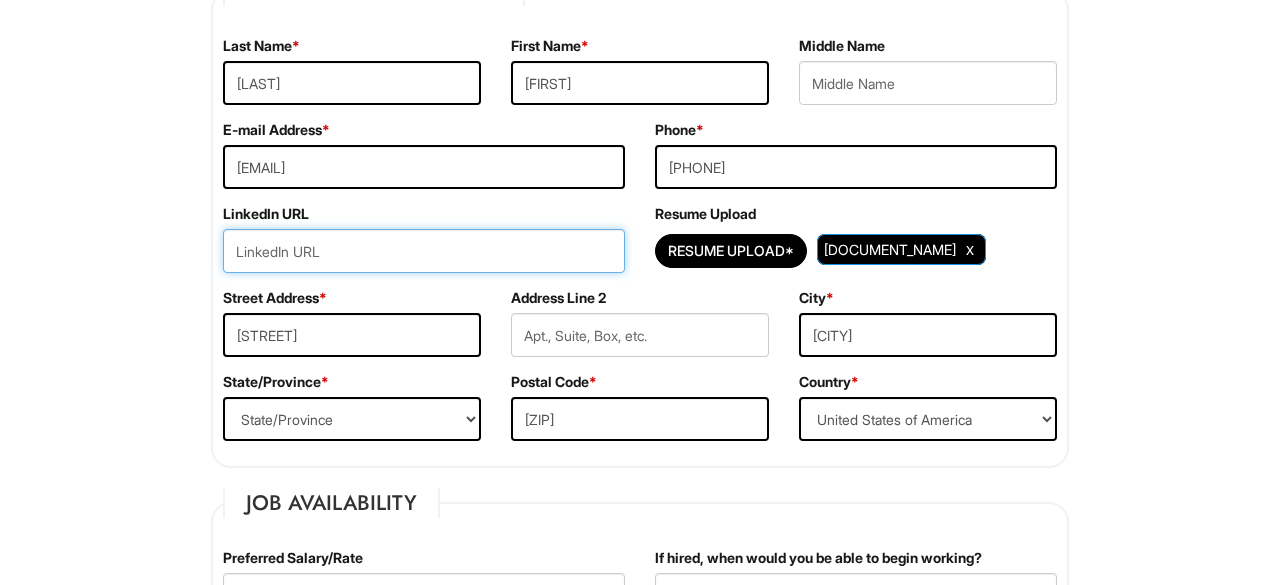 click at bounding box center [424, 251] 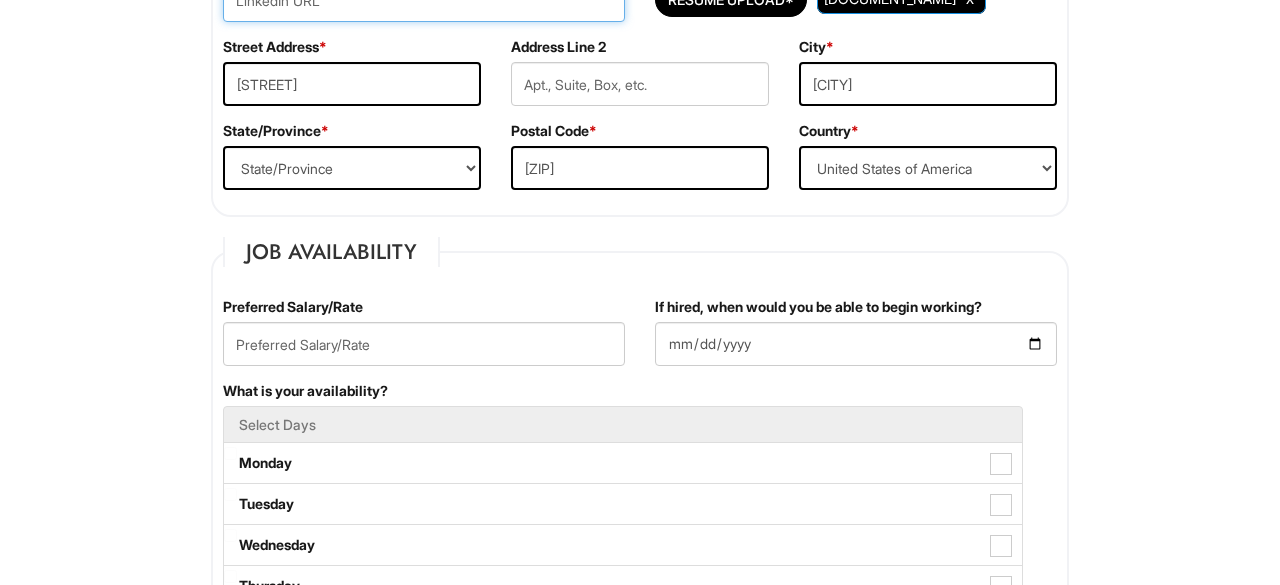 scroll, scrollTop: 615, scrollLeft: 0, axis: vertical 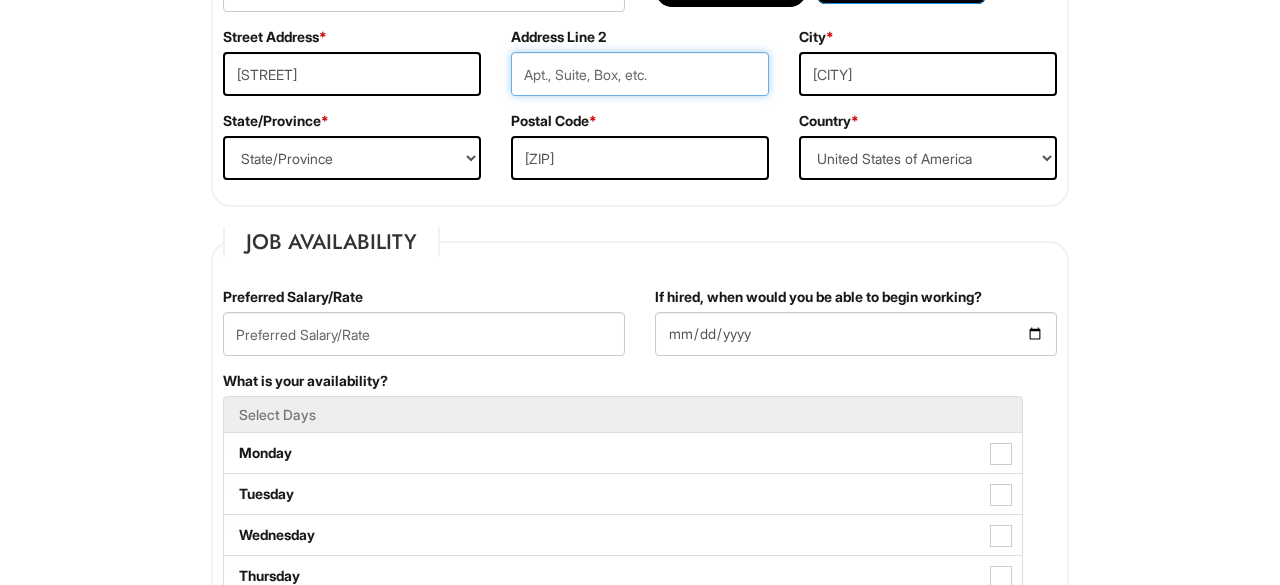 click at bounding box center (640, 74) 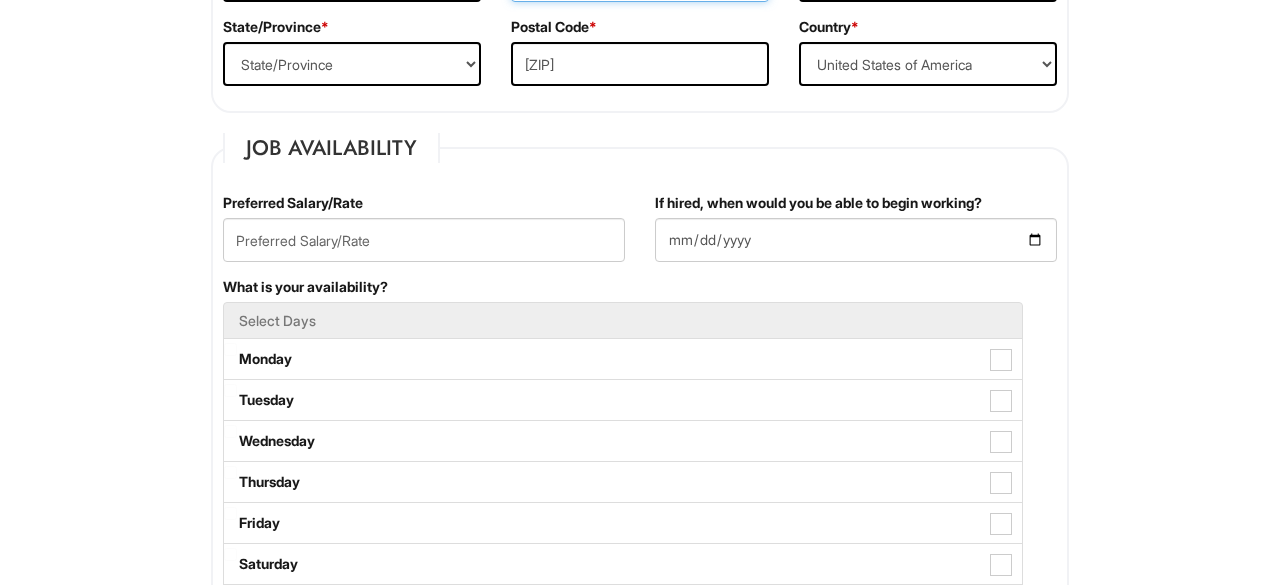 scroll, scrollTop: 760, scrollLeft: 0, axis: vertical 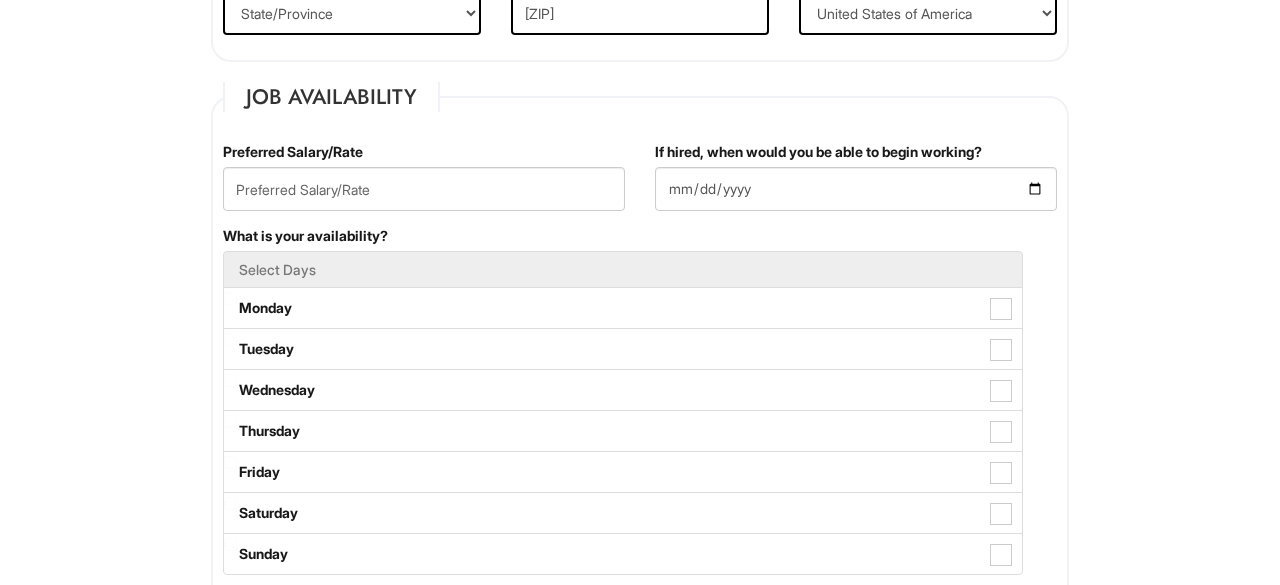 type on "22" 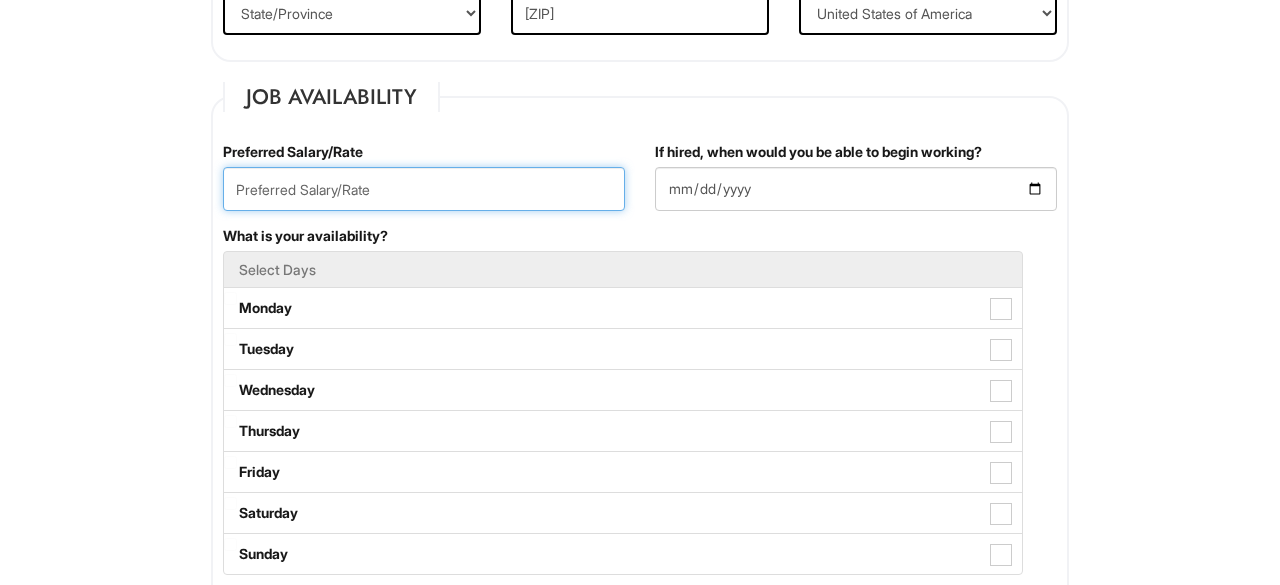 click at bounding box center (424, 189) 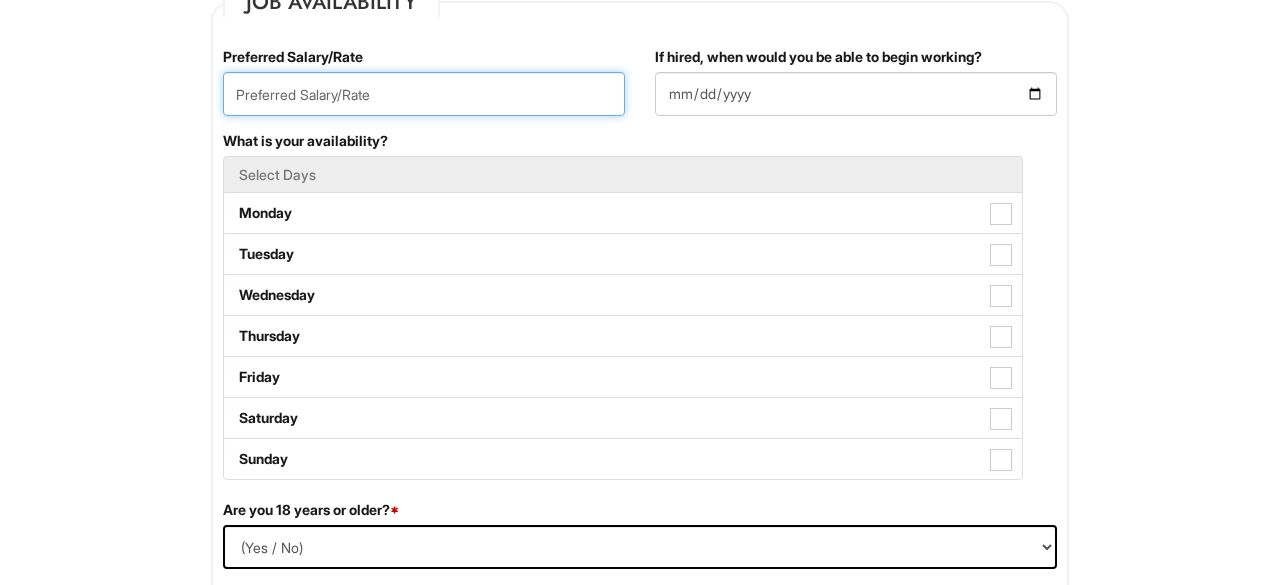 scroll, scrollTop: 859, scrollLeft: 0, axis: vertical 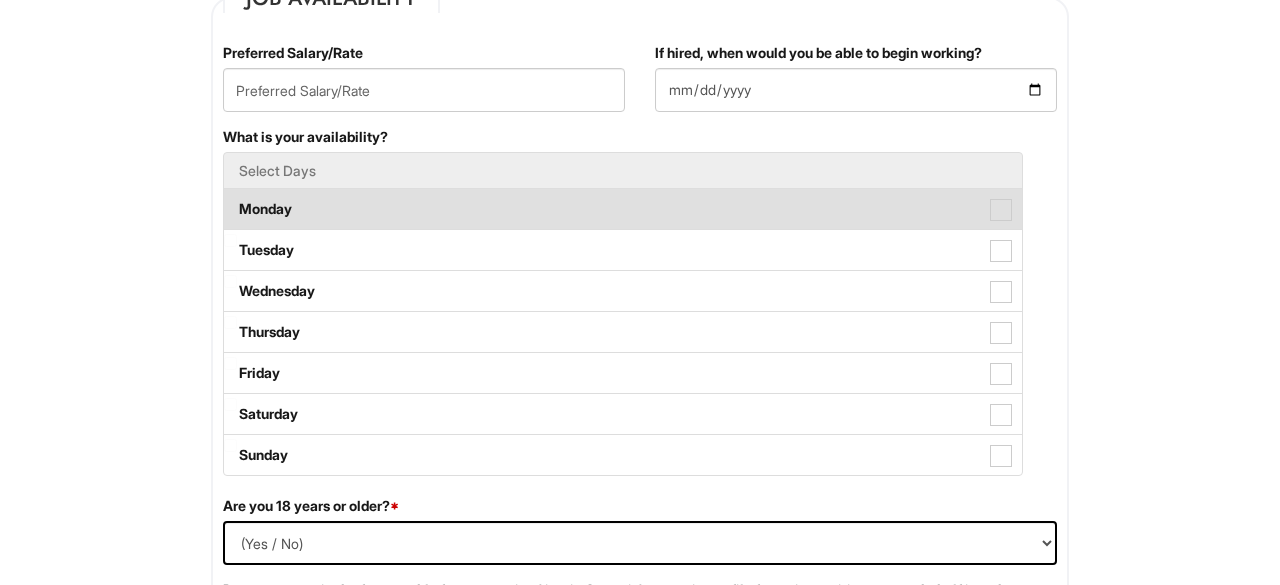 click on "Monday" at bounding box center (623, 209) 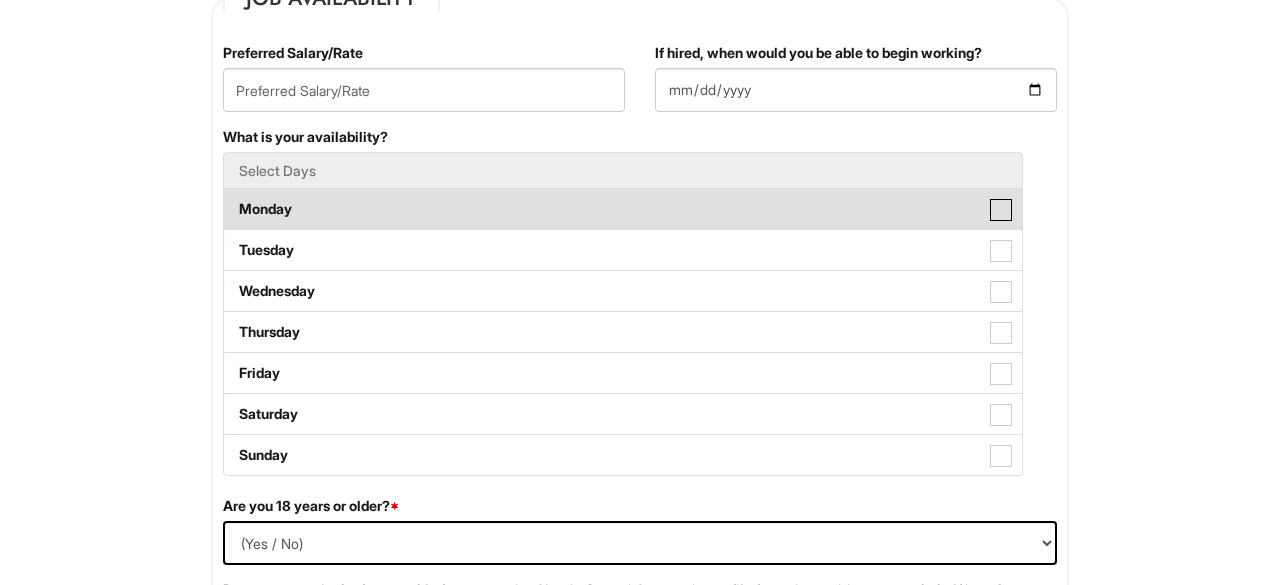 click on "Monday" at bounding box center [230, 199] 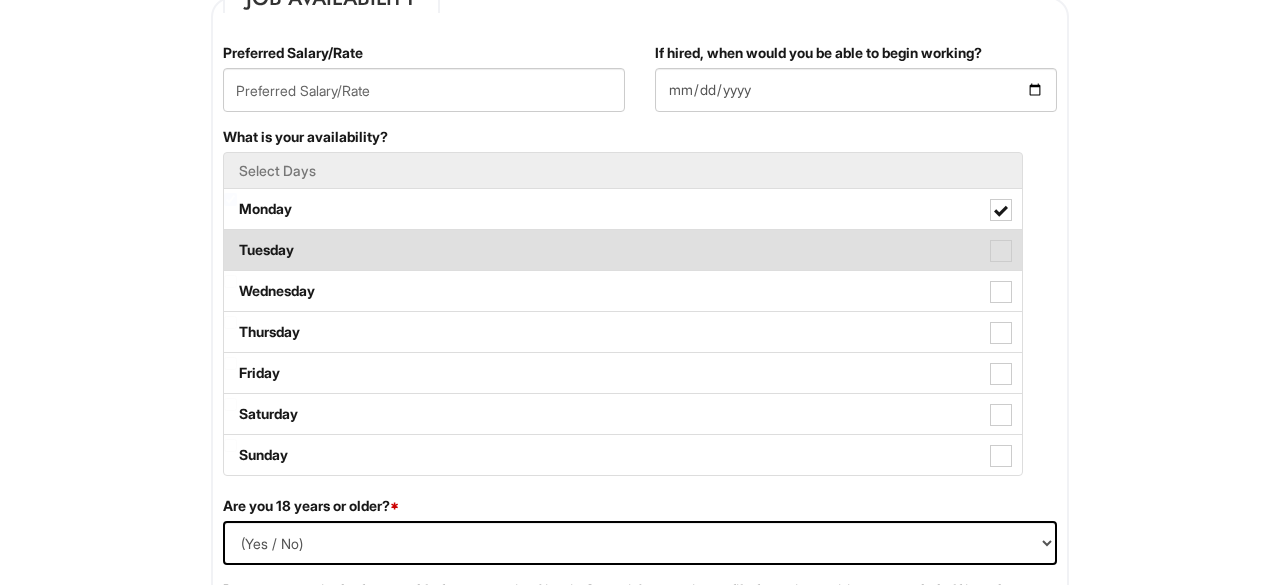 click at bounding box center (1001, 251) 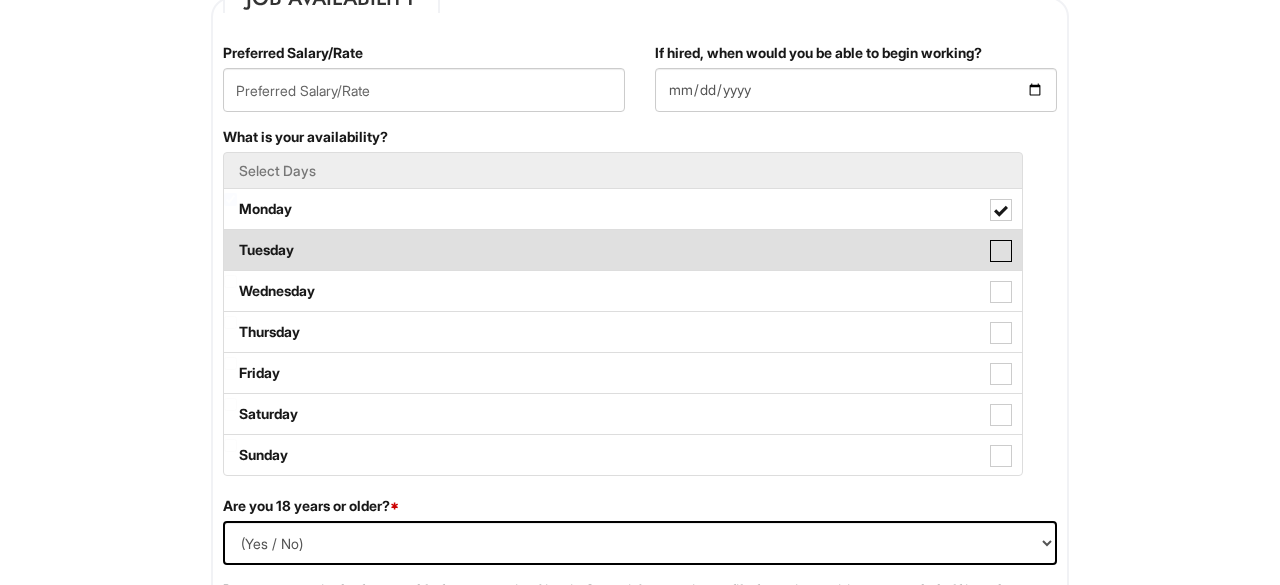 click on "Tuesday" at bounding box center (230, 240) 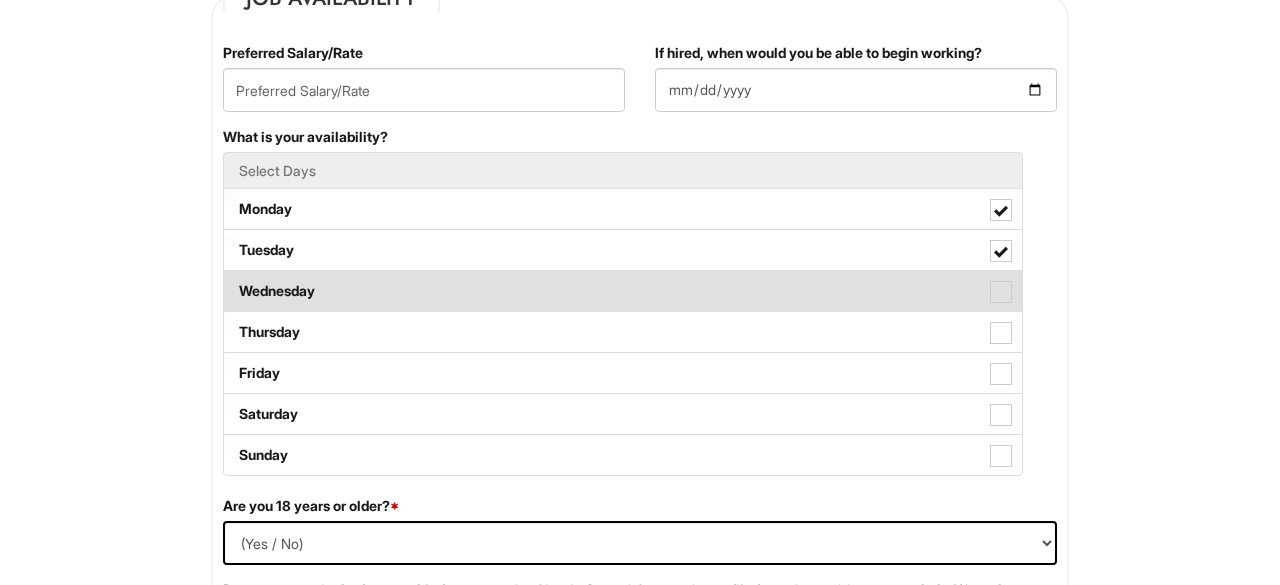 click at bounding box center [1001, 292] 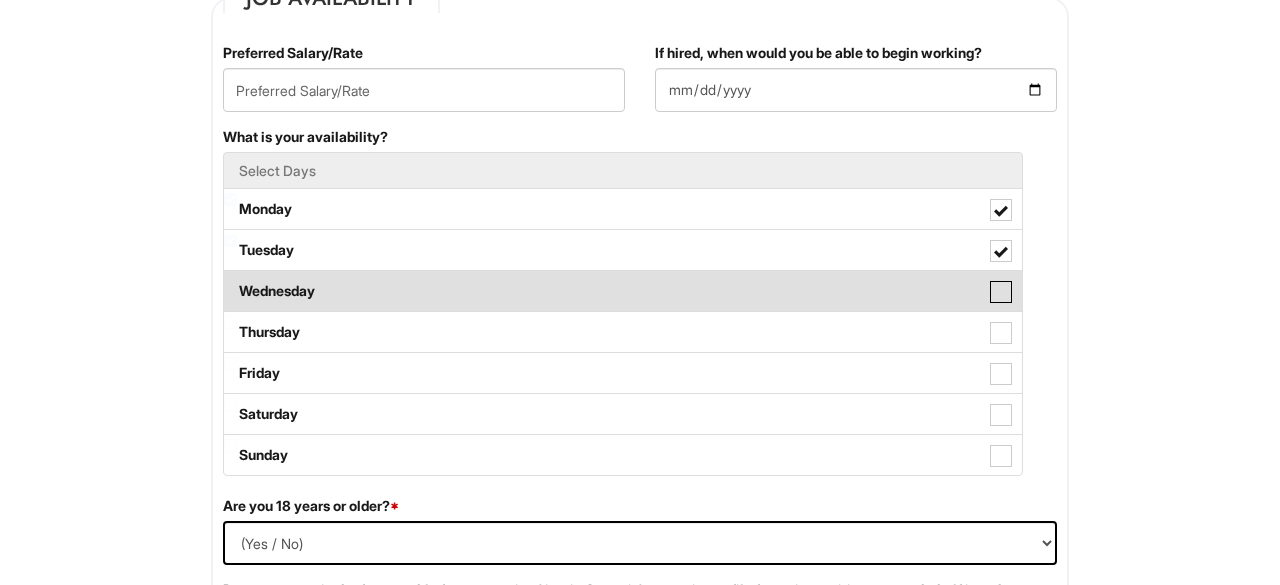 click on "Wednesday" at bounding box center (230, 281) 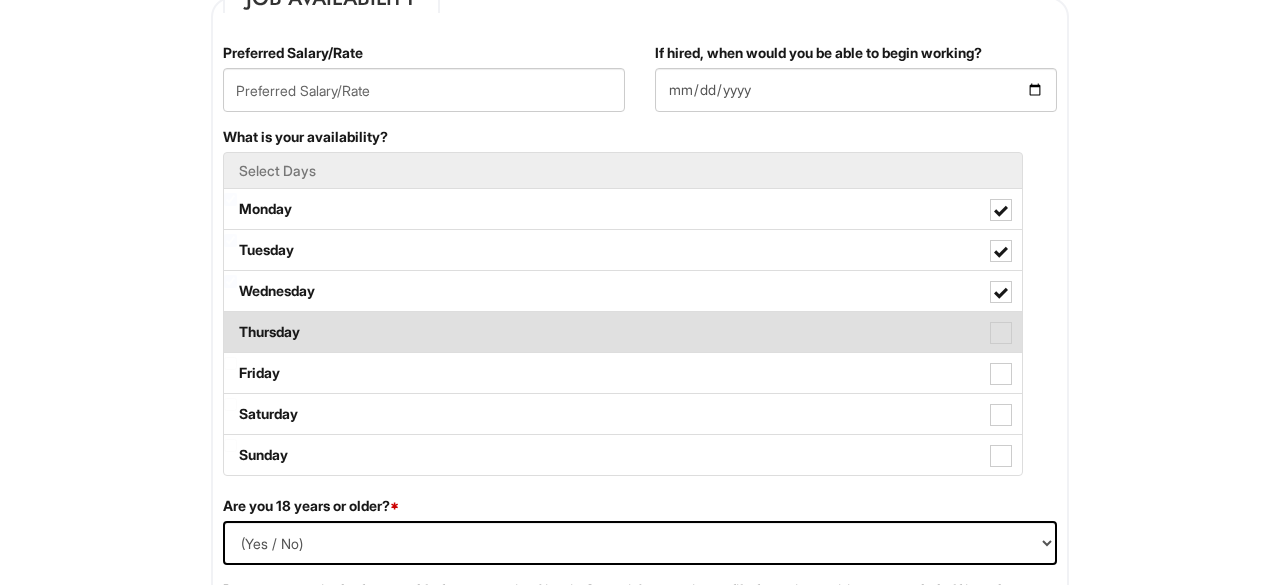 click on "Thursday" at bounding box center [623, 332] 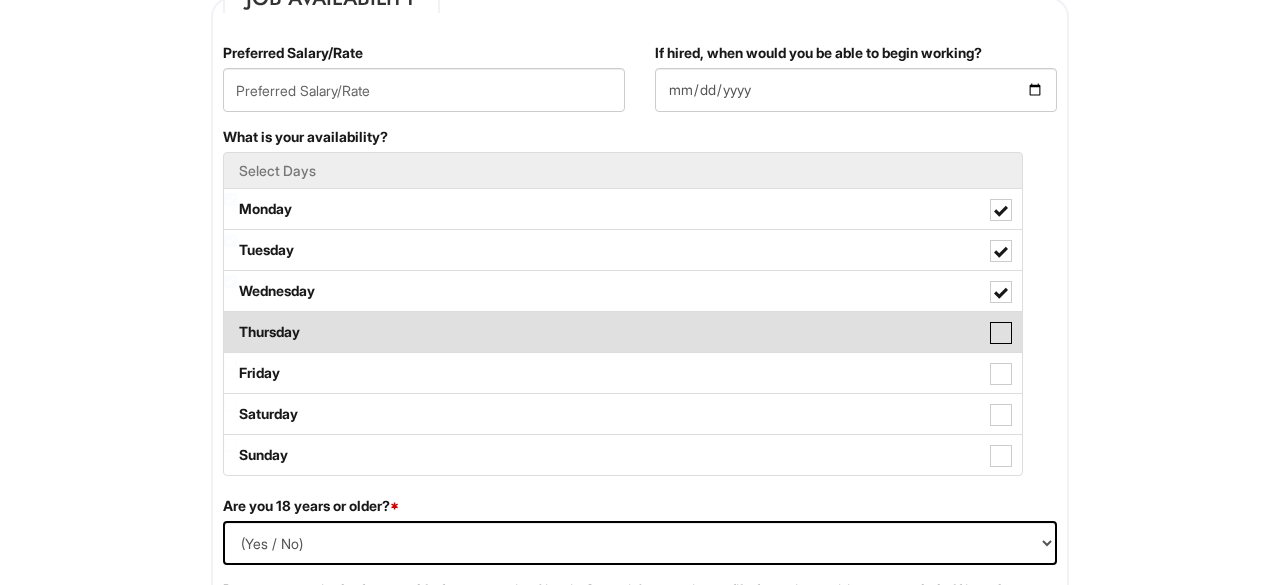 click on "Thursday" at bounding box center (230, 322) 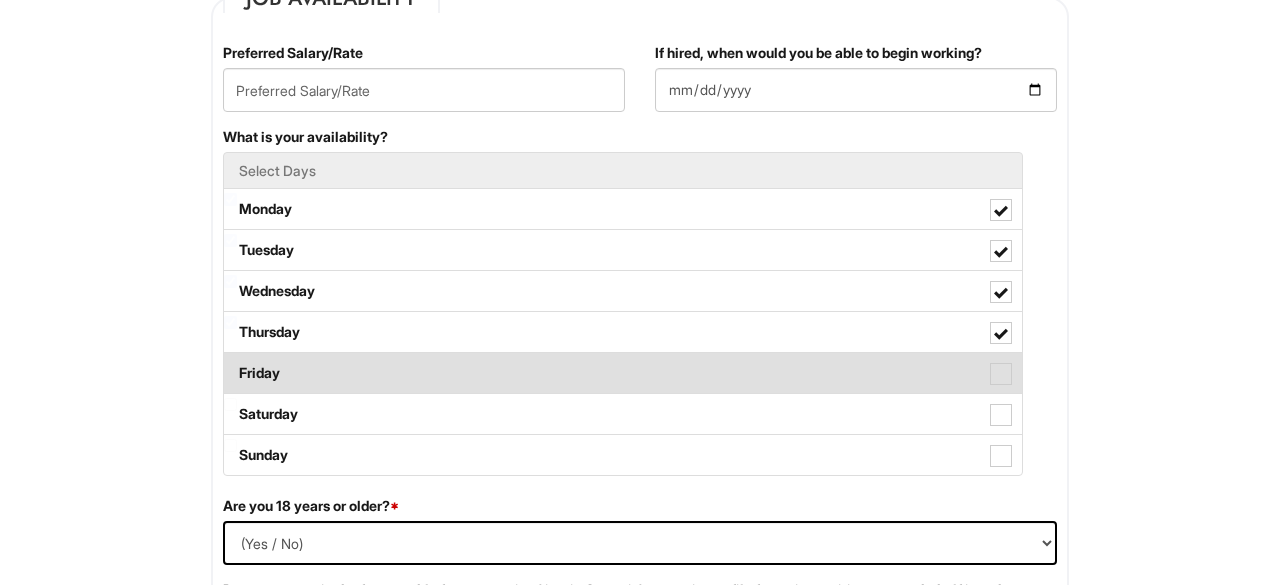 click at bounding box center [1001, 374] 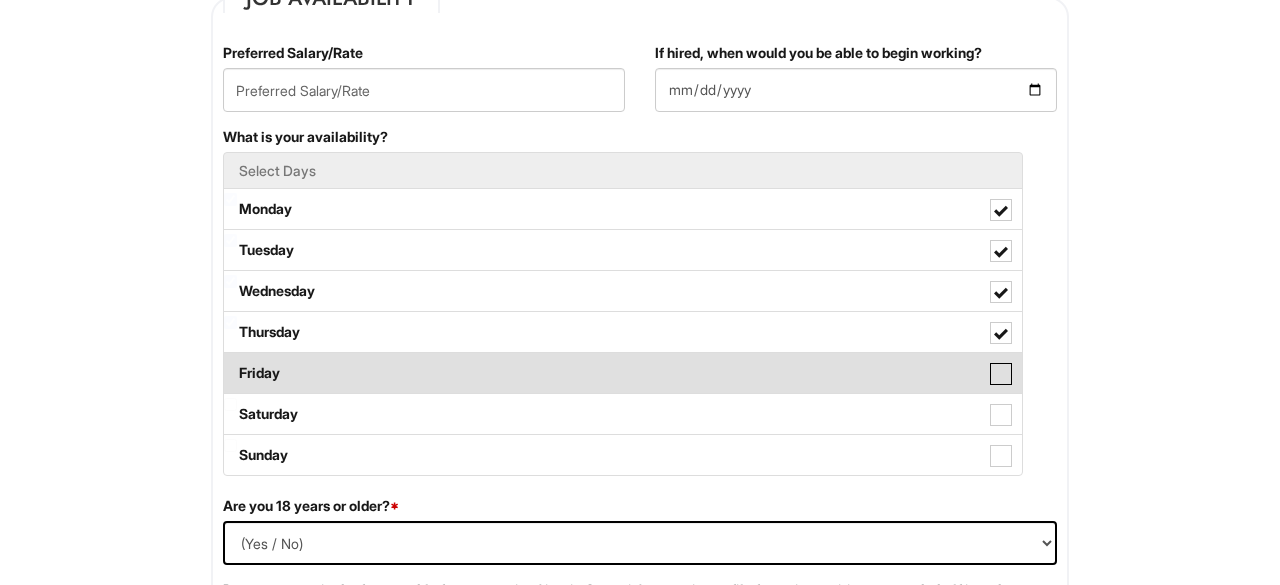 click on "Friday" at bounding box center [230, 363] 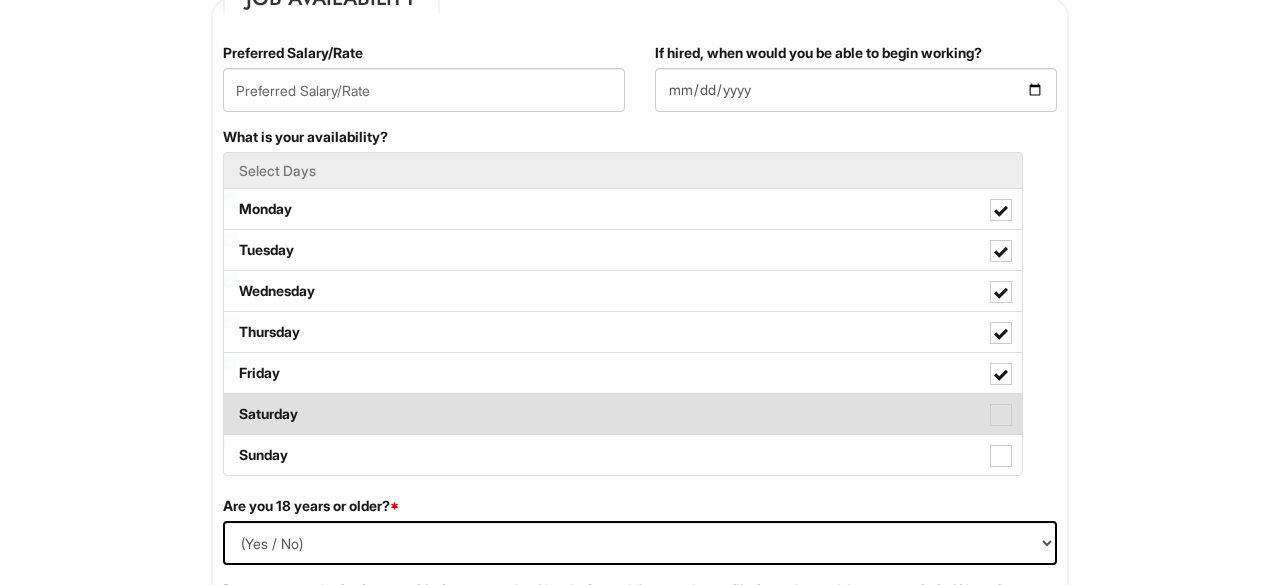 click at bounding box center [1001, 415] 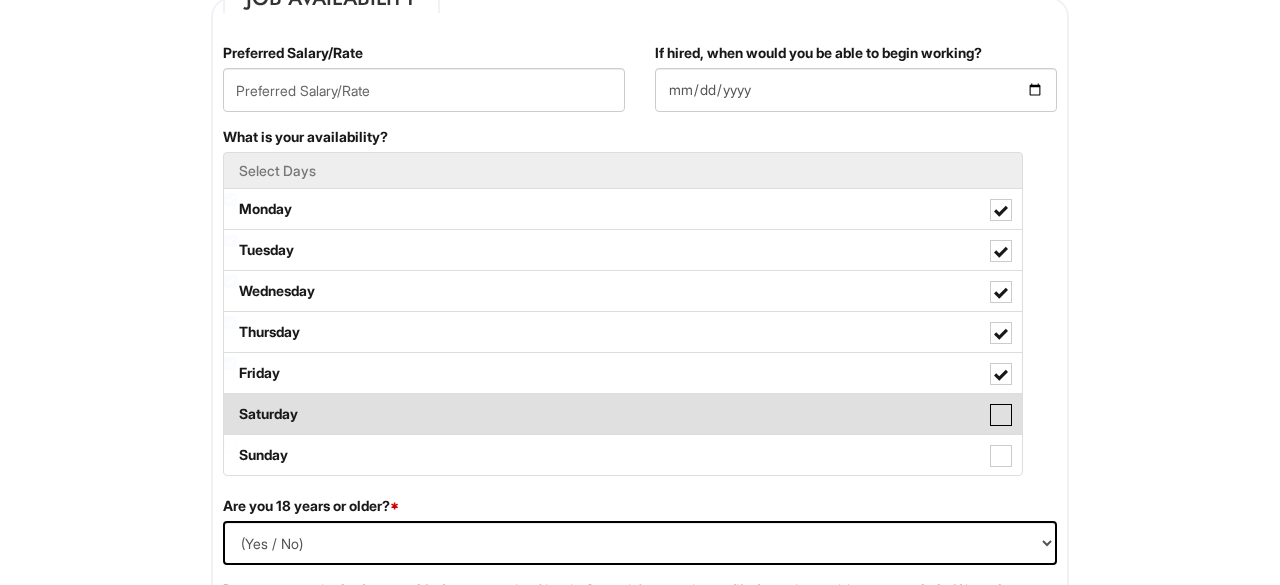 click on "Saturday" at bounding box center (230, 404) 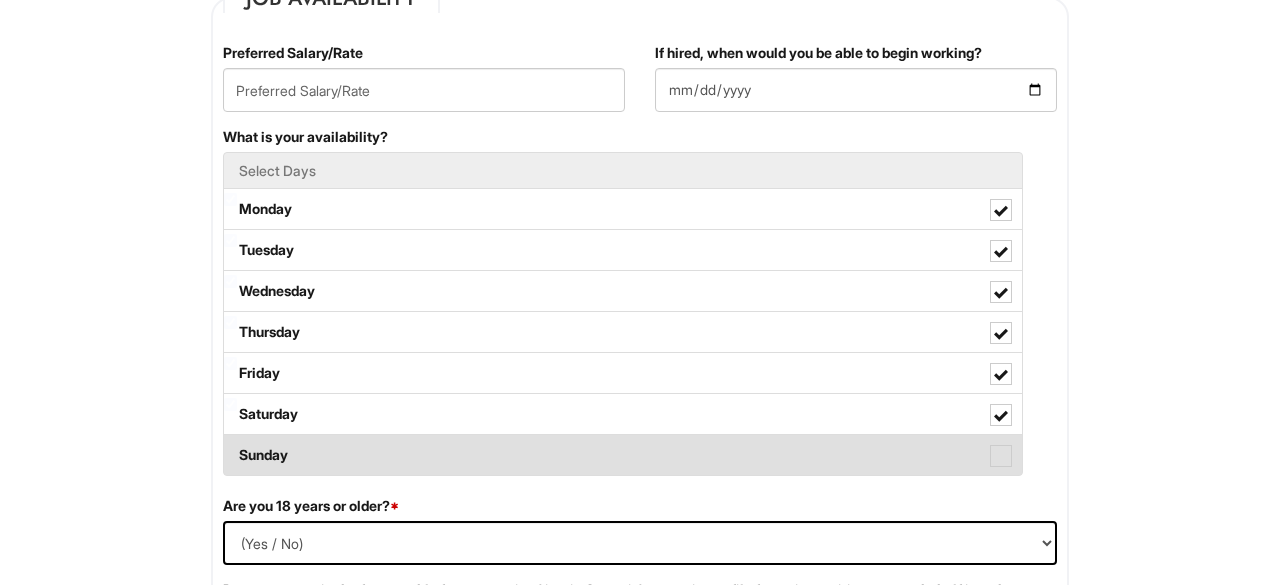 click at bounding box center (1001, 456) 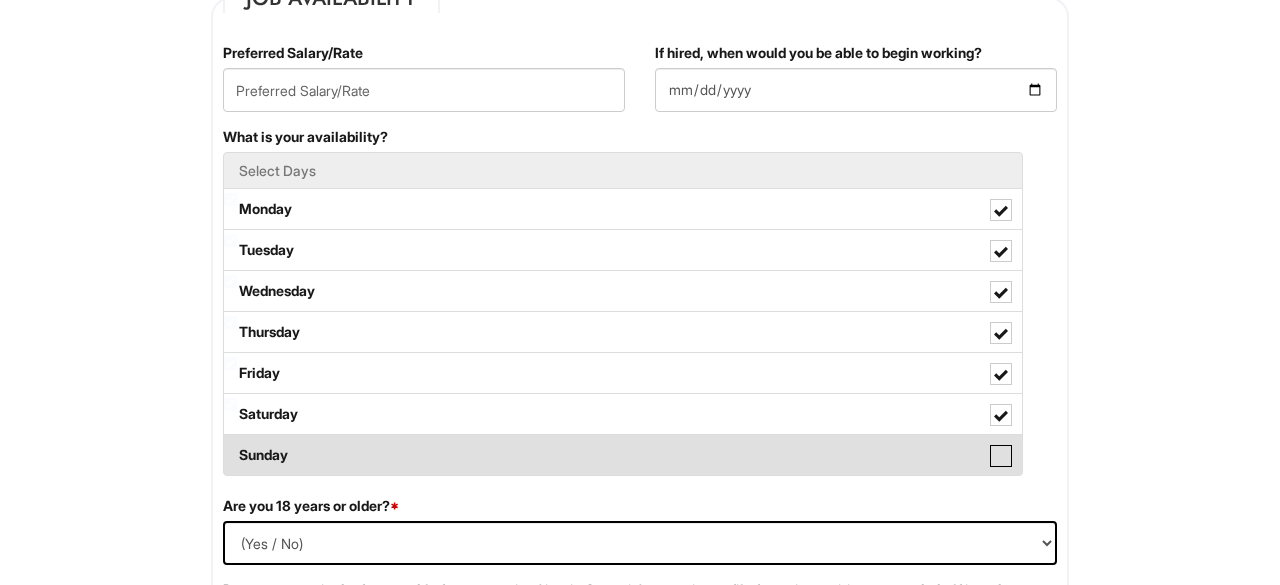 click on "Sunday" at bounding box center [230, 445] 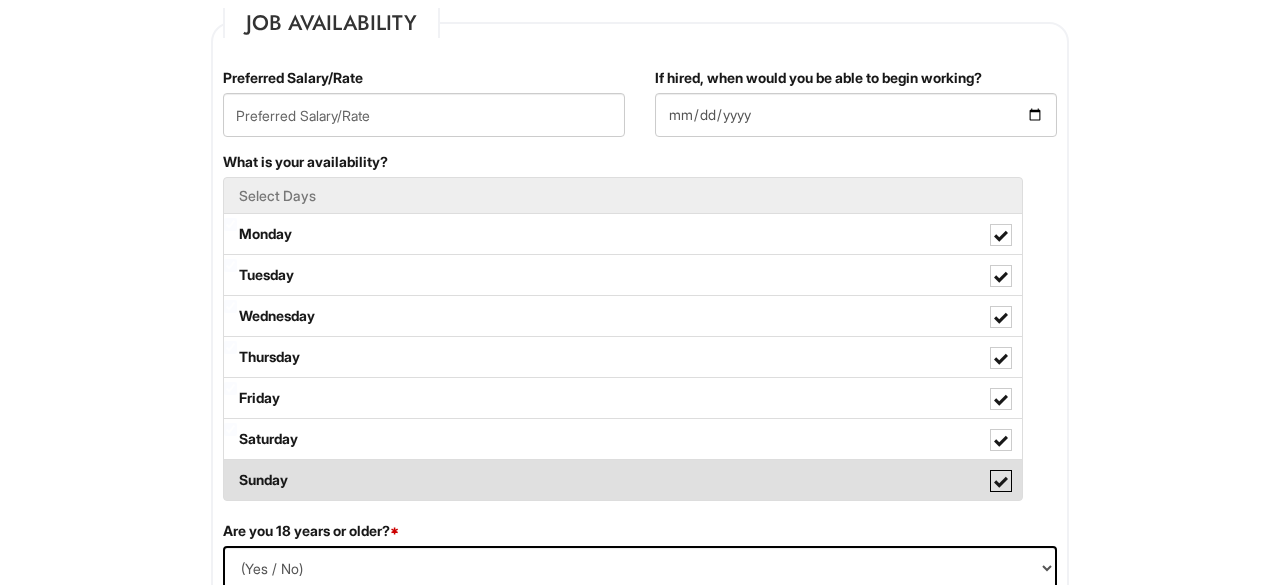 scroll, scrollTop: 836, scrollLeft: 0, axis: vertical 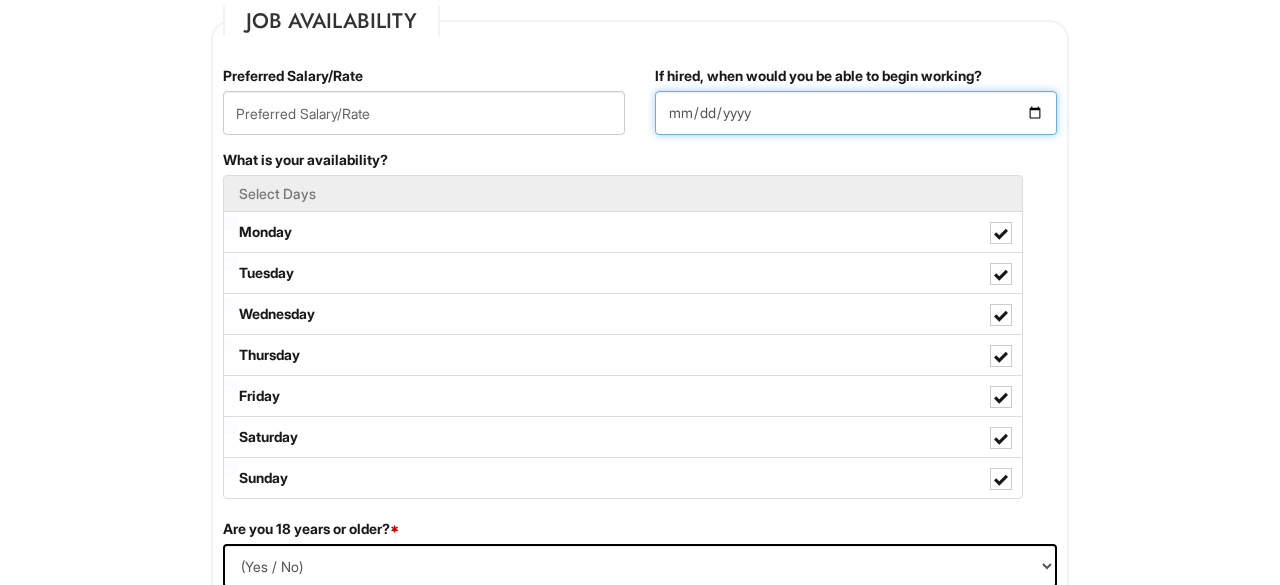 click on "If hired, when would you be able to begin working?" at bounding box center [856, 113] 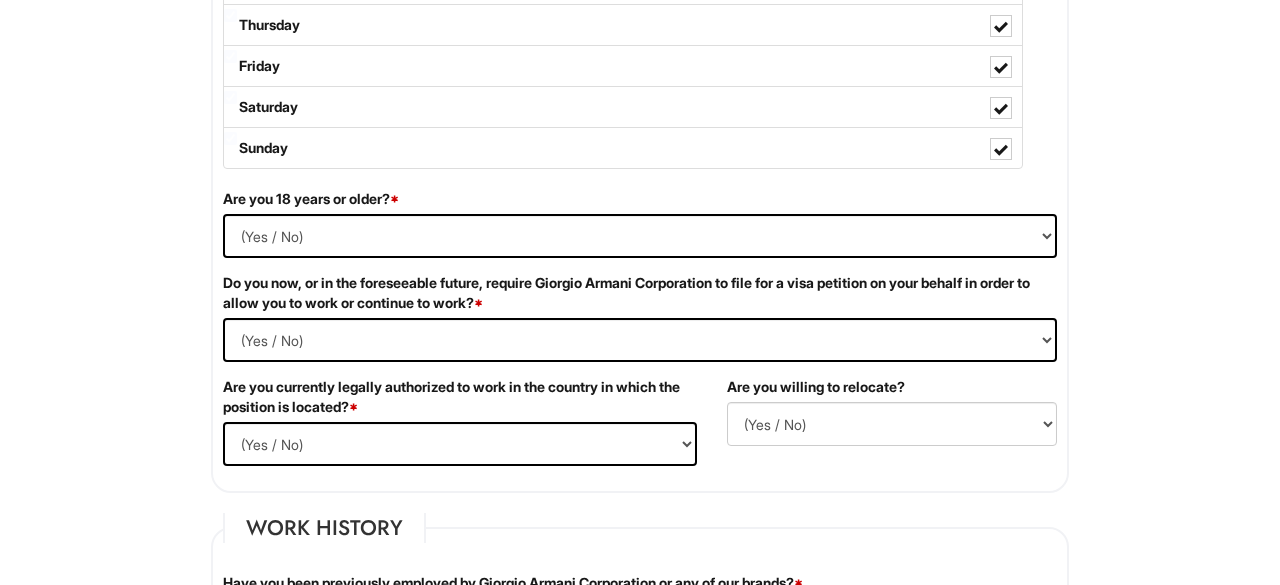 scroll, scrollTop: 1218, scrollLeft: 0, axis: vertical 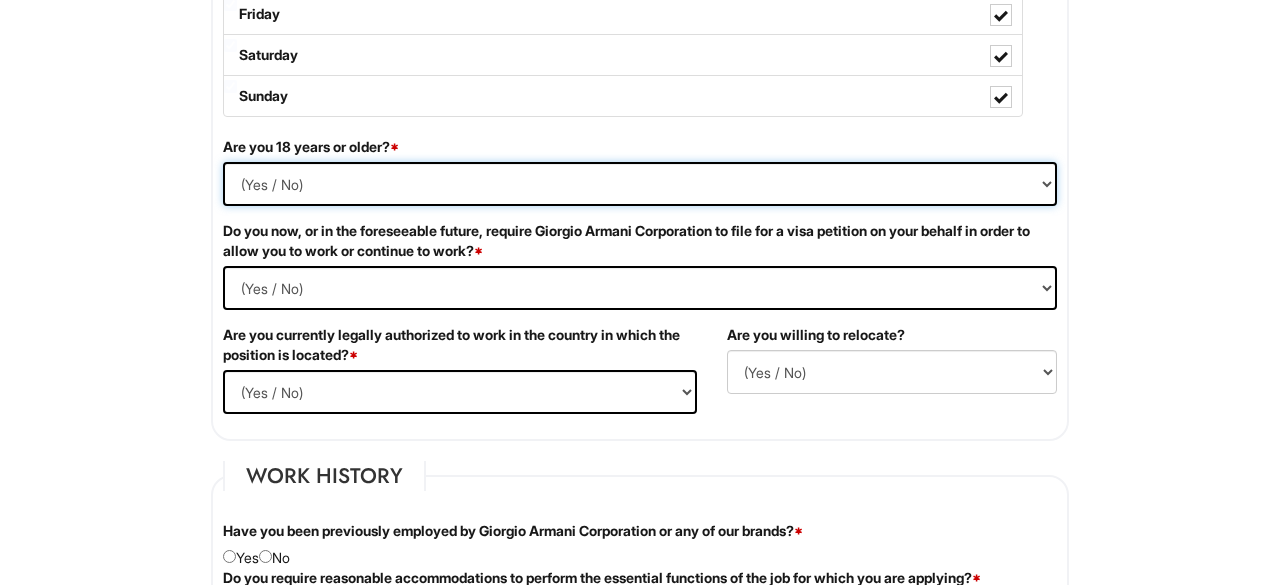 click on "(Yes / No) Yes No" at bounding box center [640, 184] 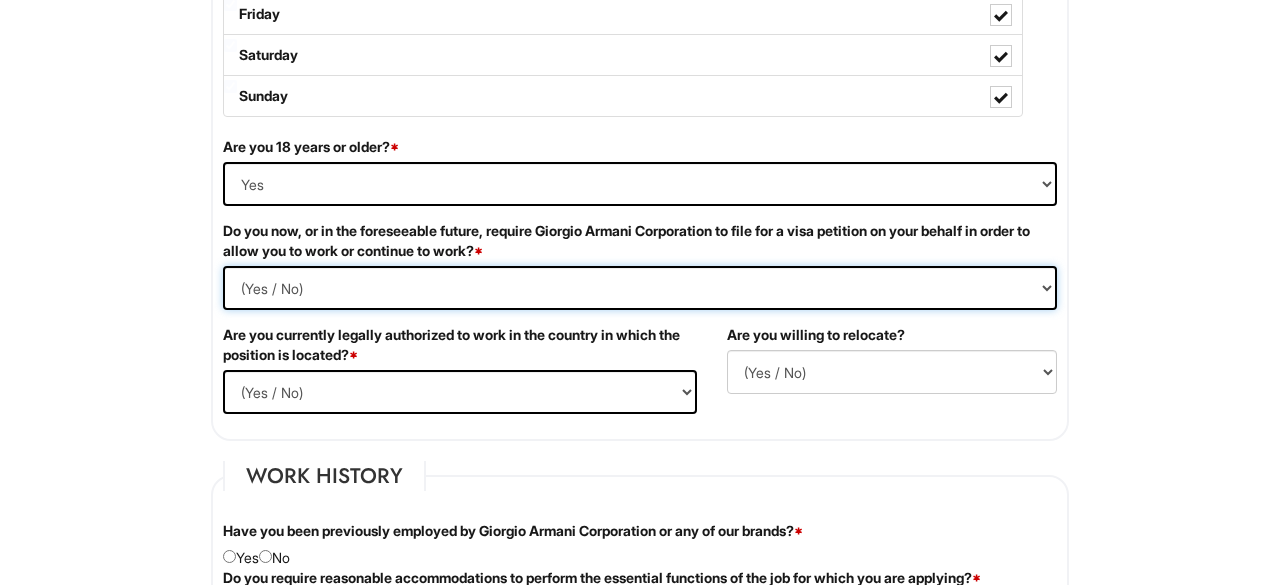 click on "(Yes / No) Yes No" at bounding box center (640, 288) 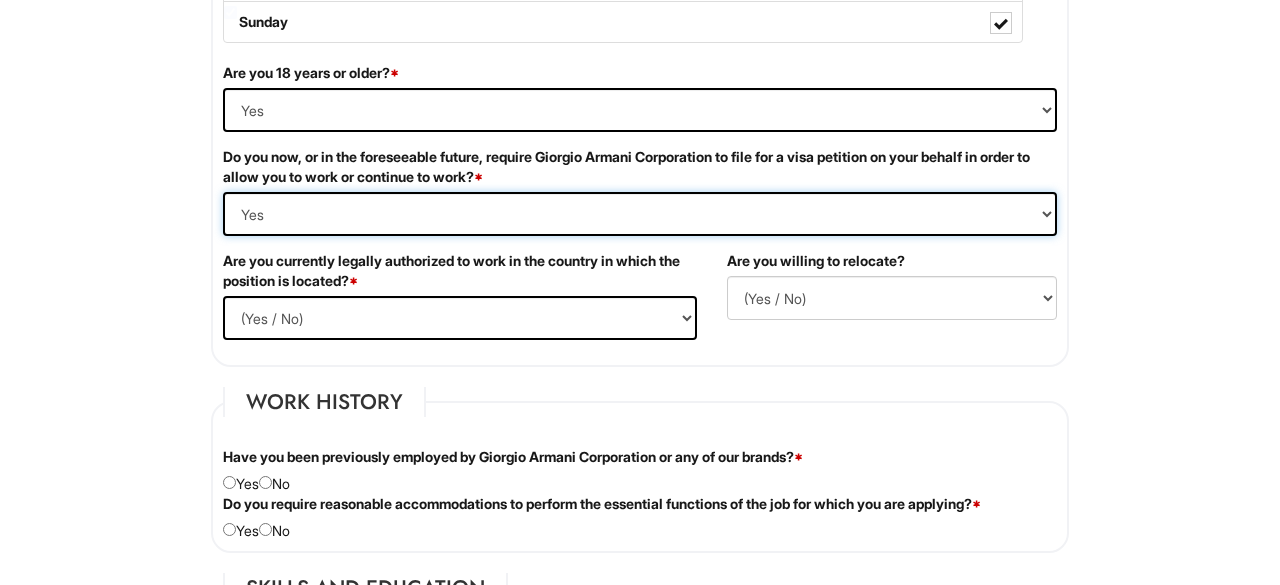 scroll, scrollTop: 1297, scrollLeft: 0, axis: vertical 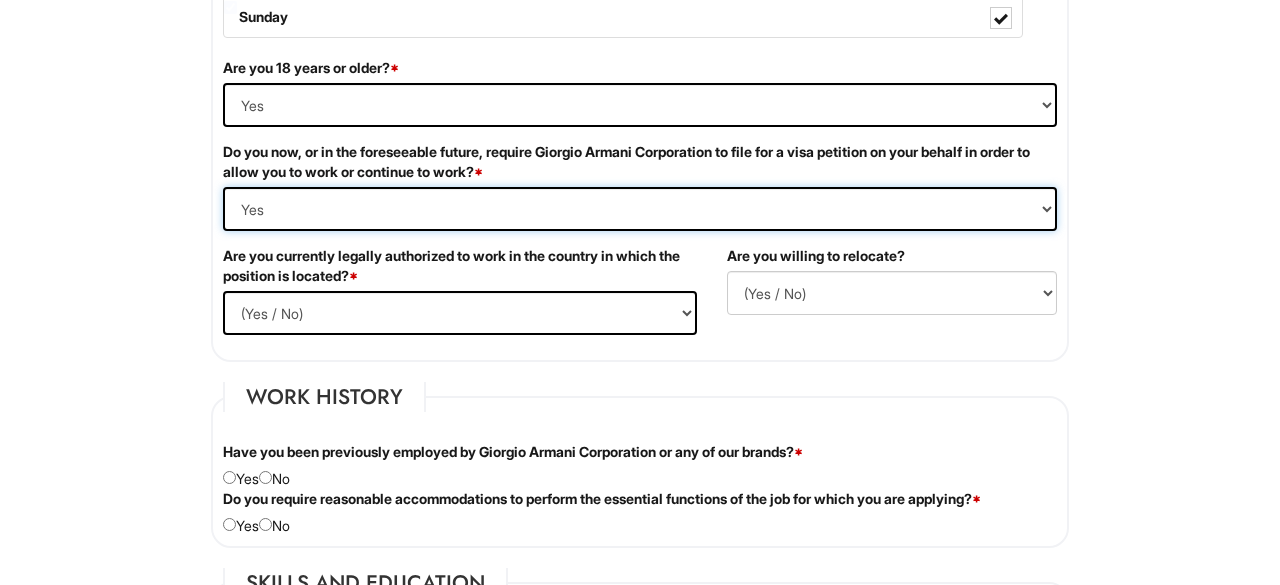 click on "(Yes / No) Yes No" at bounding box center (640, 209) 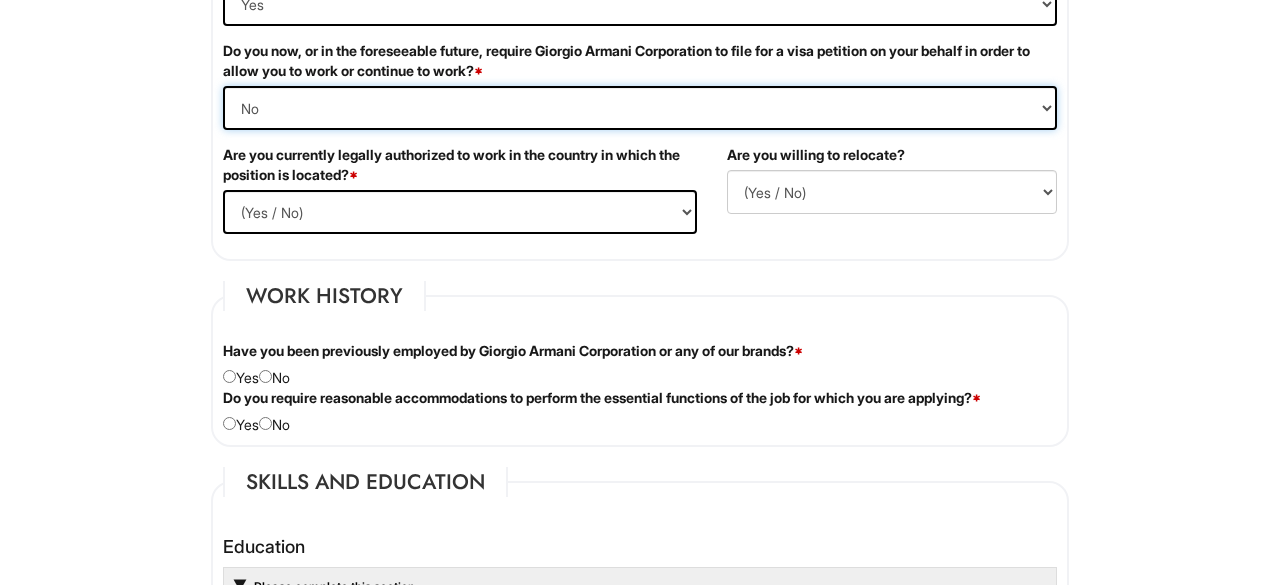 scroll, scrollTop: 1399, scrollLeft: 0, axis: vertical 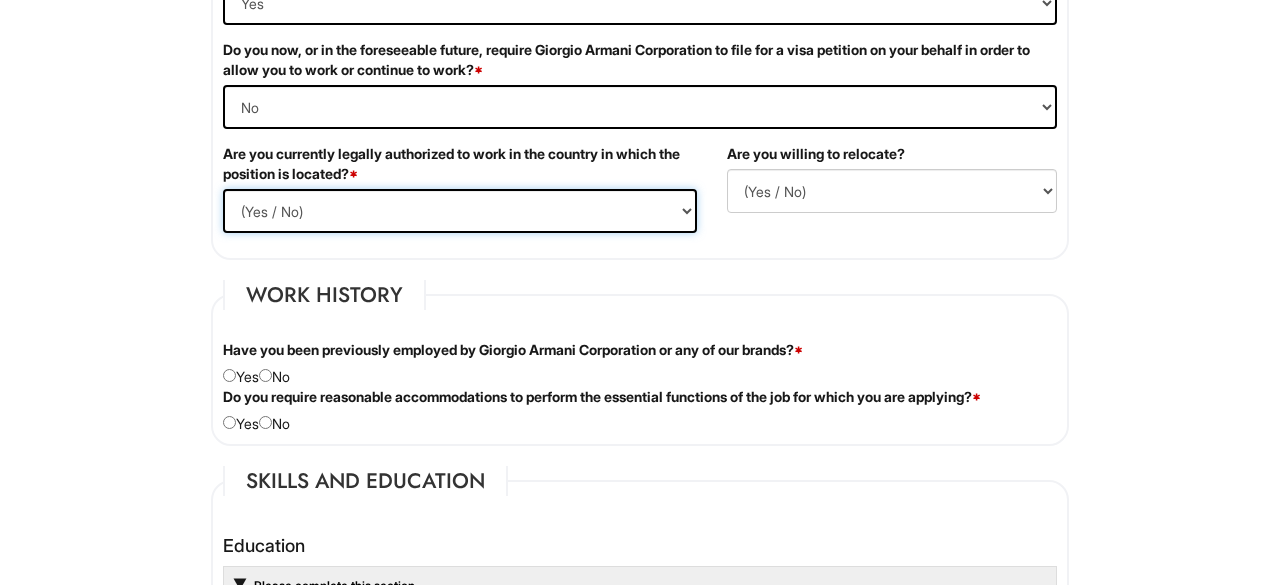 click on "(Yes / No) Yes No" at bounding box center [460, 211] 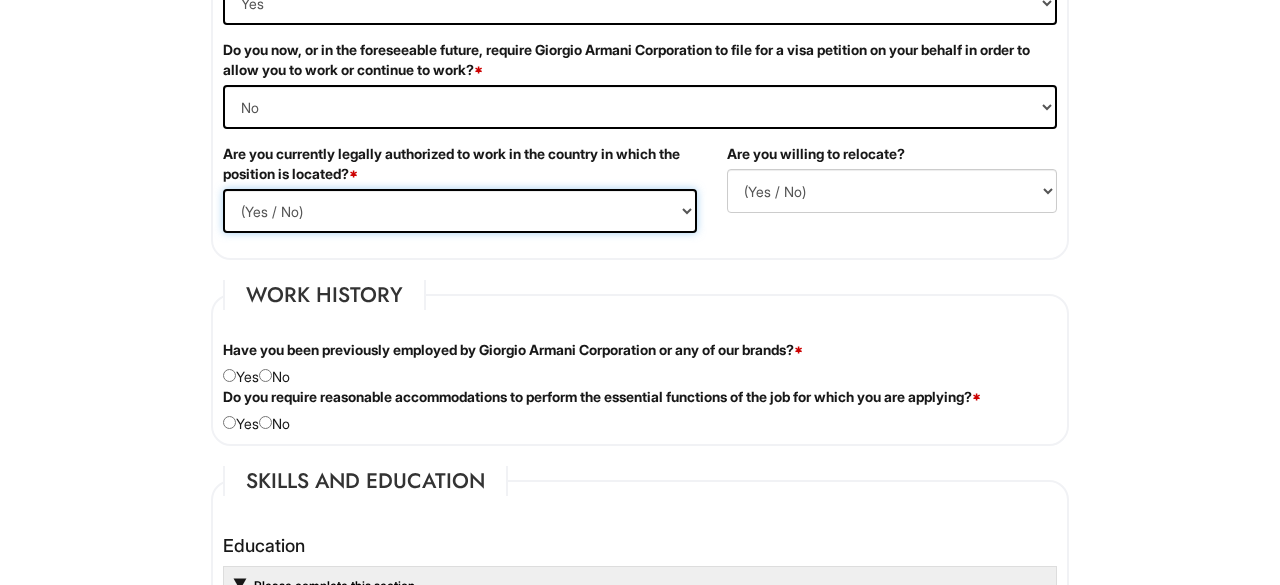 select on "Yes" 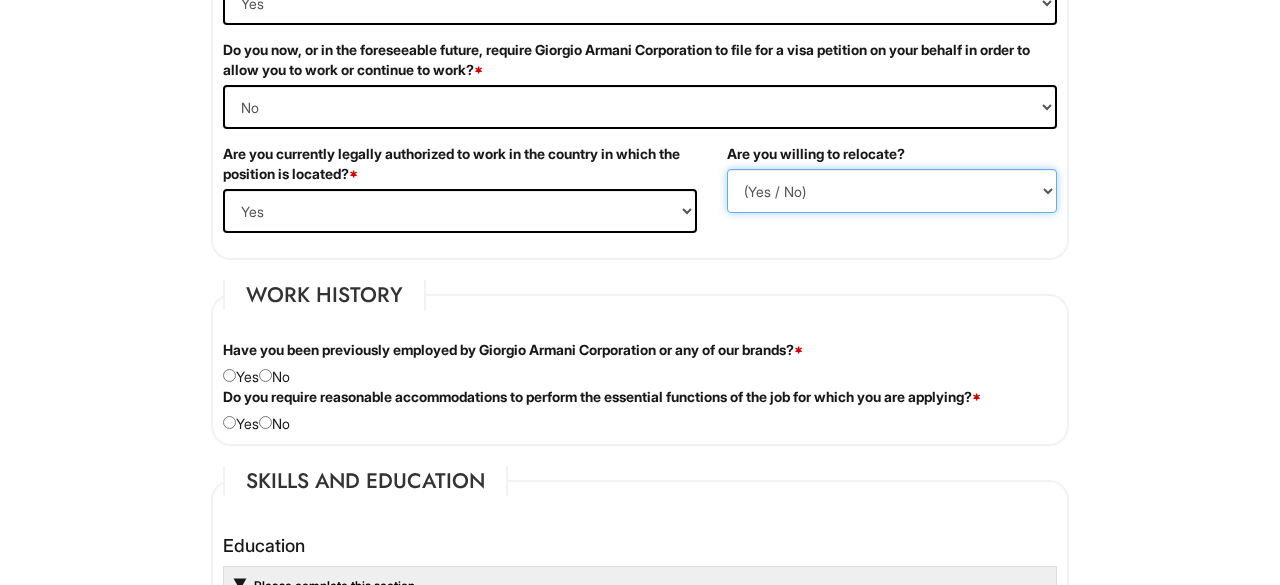 click on "(Yes / No) No Yes" at bounding box center [892, 191] 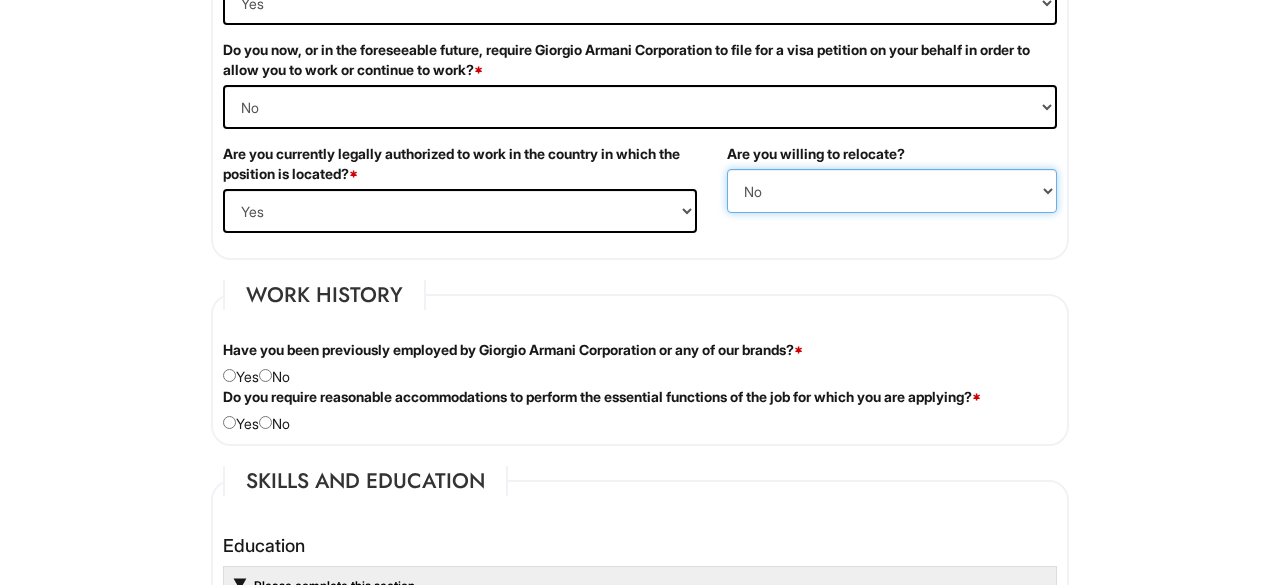 click on "(Yes / No) No Yes" at bounding box center [892, 191] 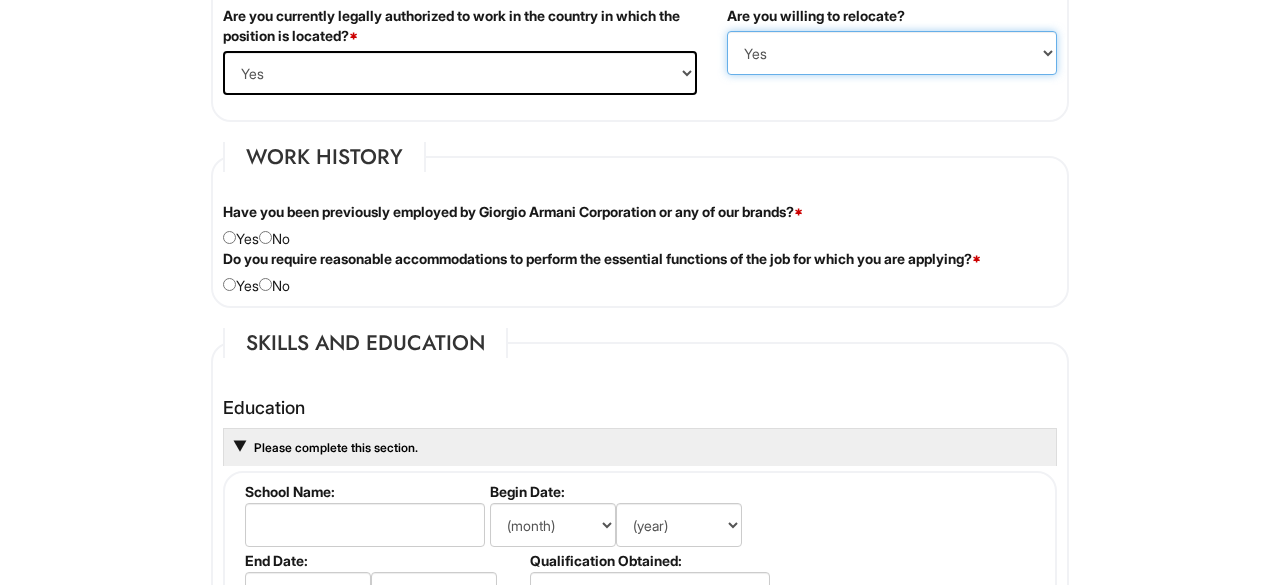 scroll, scrollTop: 1541, scrollLeft: 0, axis: vertical 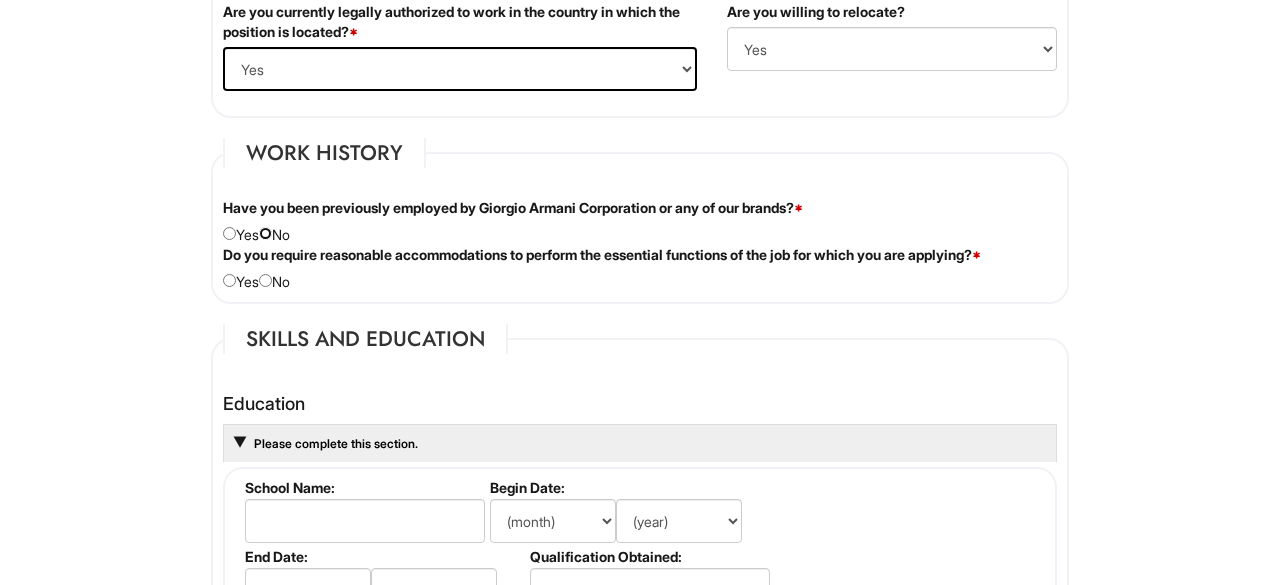 click at bounding box center [265, 233] 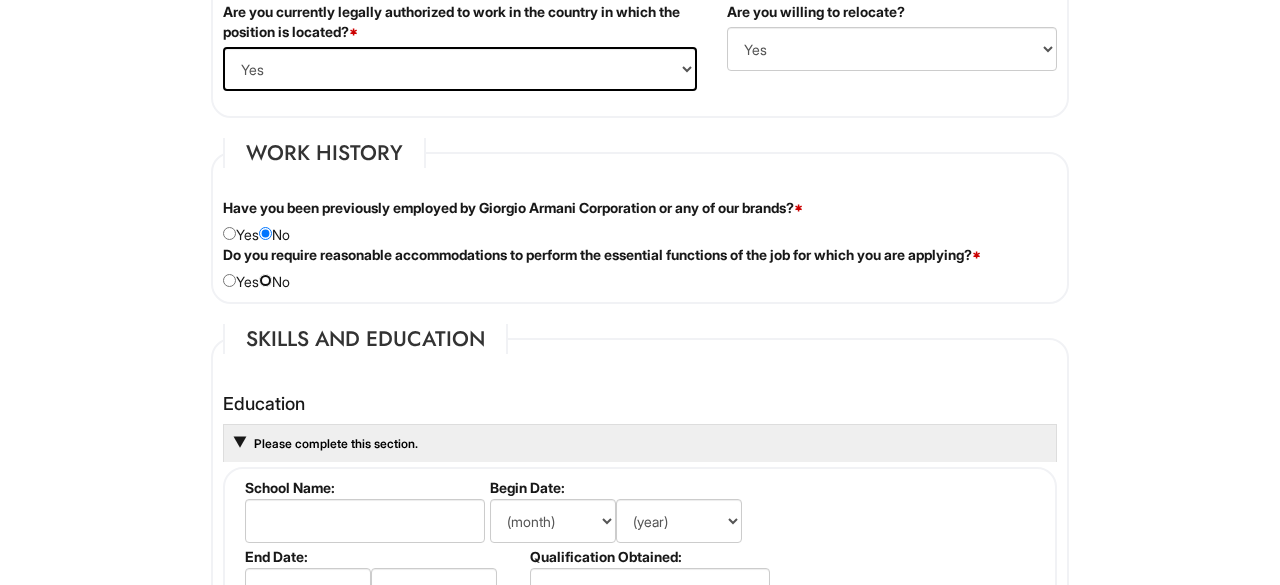 click at bounding box center (265, 280) 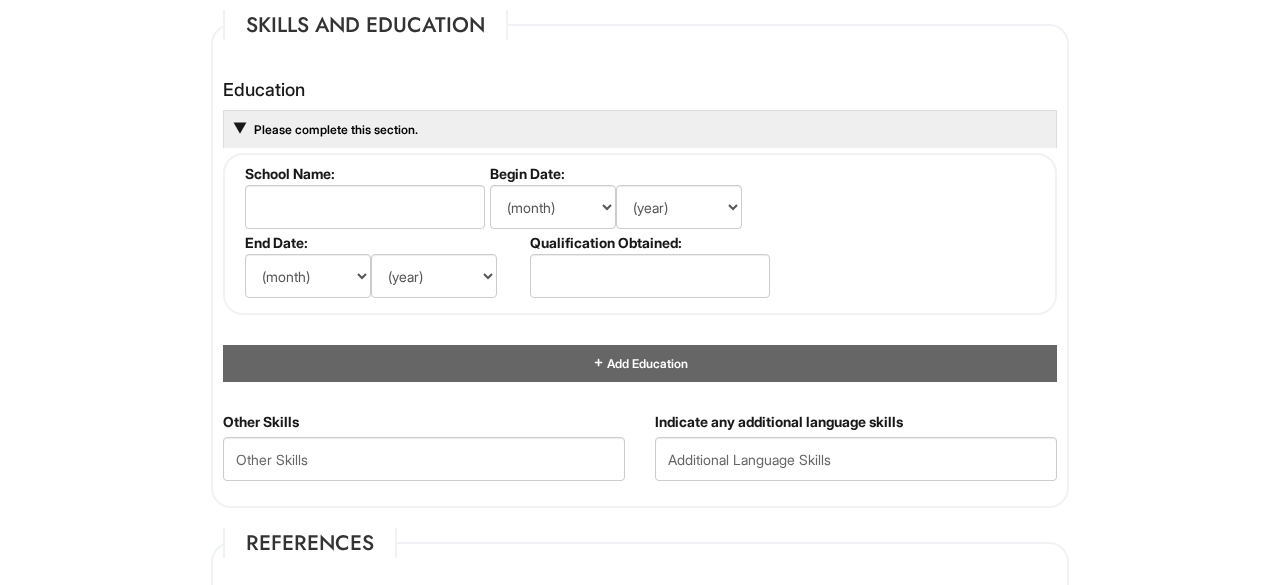 scroll, scrollTop: 1856, scrollLeft: 0, axis: vertical 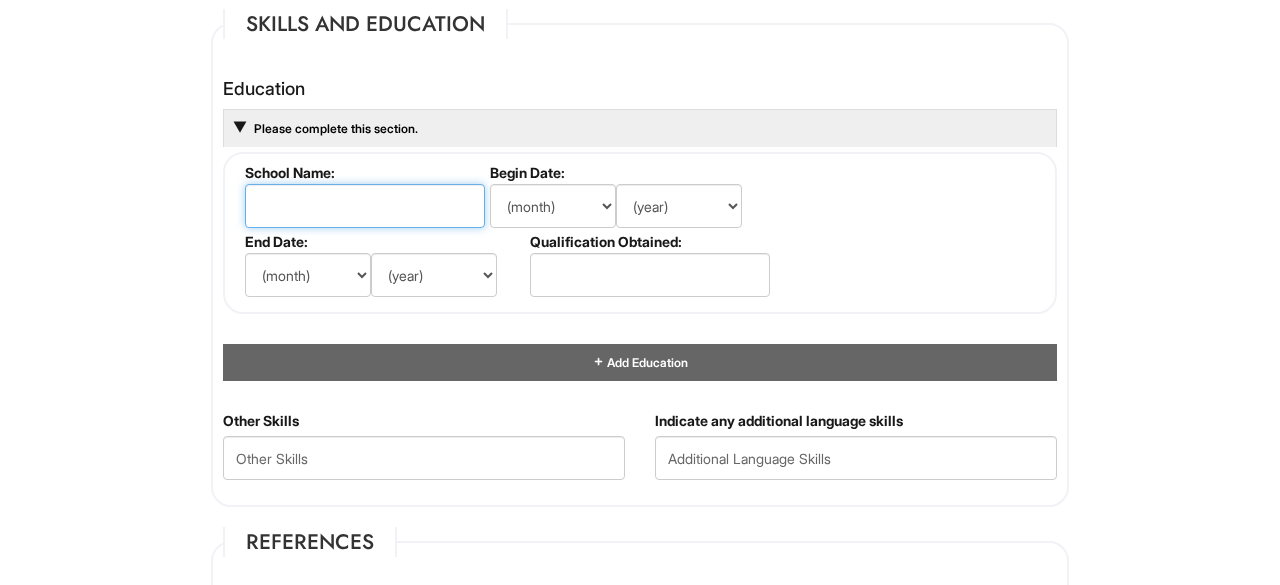 click at bounding box center [365, 206] 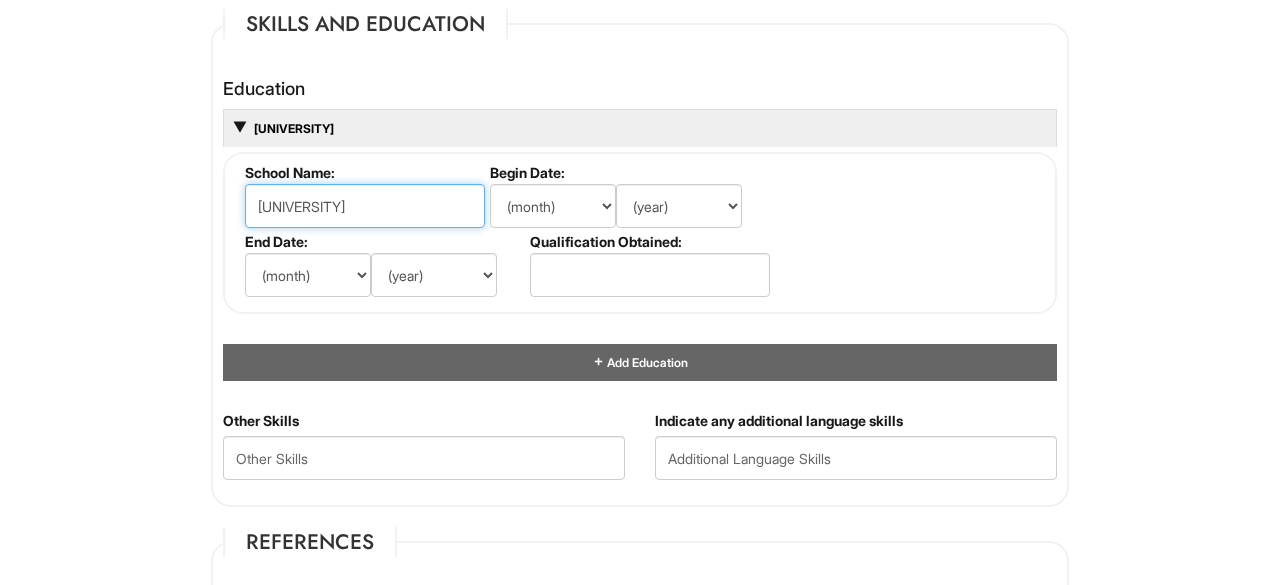 type on "[UNIVERSITY]" 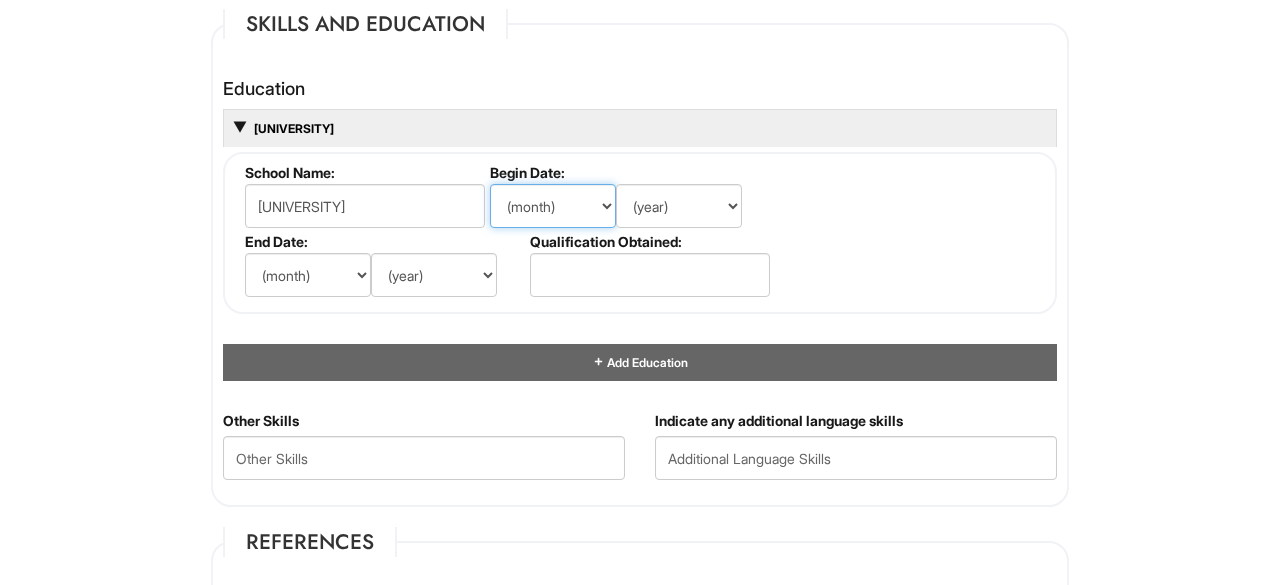 click on "(month) Jan Feb Mar Apr May Jun Jul Aug Sep Oct Nov Dec" at bounding box center (553, 206) 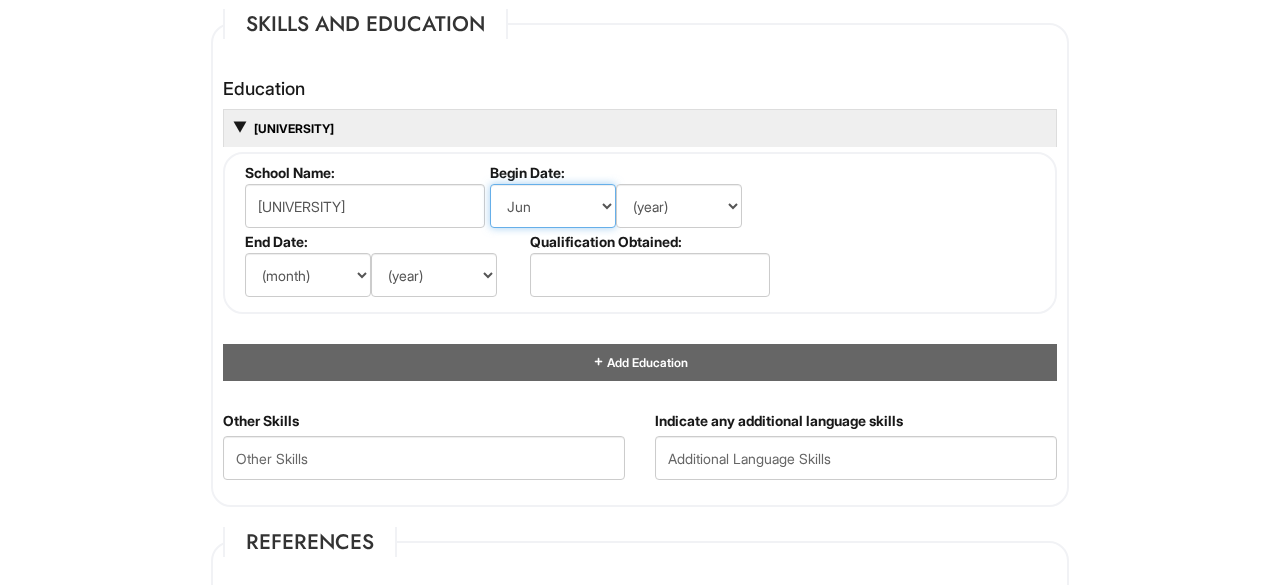 click on "(month) Jan Feb Mar Apr May Jun Jul Aug Sep Oct Nov Dec" at bounding box center [553, 206] 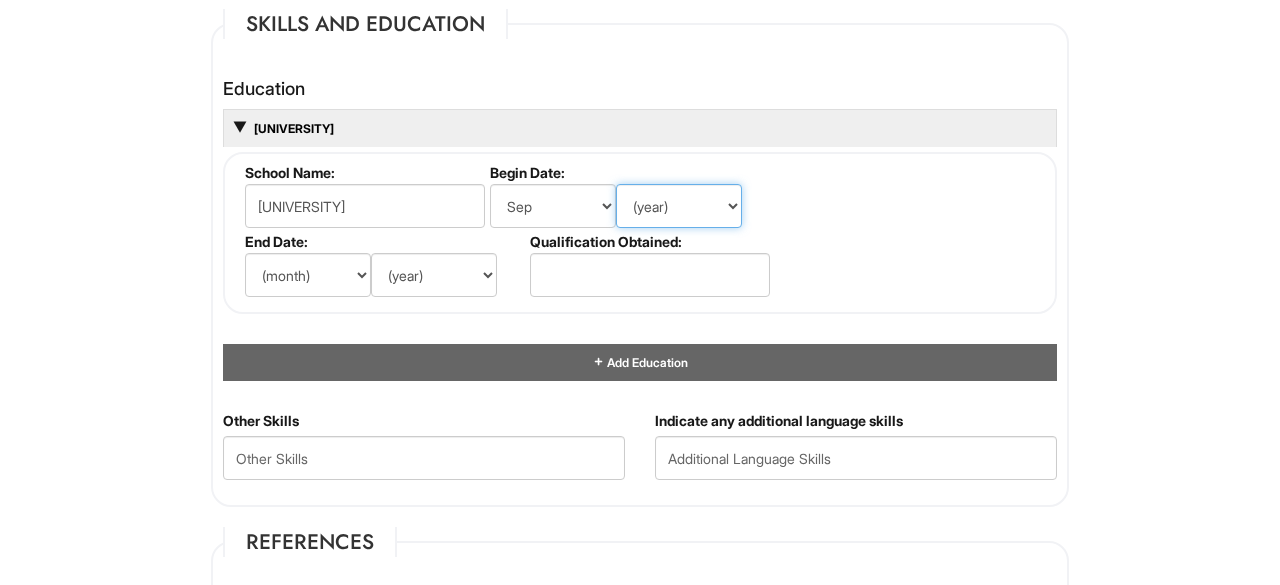 click on "(year) 2029 2028 2027 2026 2025 2024 2023 2022 2021 2020 2019 2018 2017 2016 2015 2014 2013 2012 2011 2010 2009 2008 2007 2006 2005 2004 2003 2002 2001 2000 1999 1998 1997 1996 1995 1994 1993 1992 1991 1990 1989 1988 1987 1986 1985 1984 1983 1982 1981 1980 1979 1978 1977 1976 1975 1974 1973 1972 1971 1970 1969 1968 1967 1966 1965 1964 1963 1962 1961 1960 1959 1958 1957 1956 1955 1954 1953 1952 1951 1950 1949 1948 1947 1946  --  2030 2031 2032 2033 2034 2035 2036 2037 2038 2039 2040 2041 2042 2043 2044 2045 2046 2047 2048 2049 2050 2051 2052 2053 2054 2055 2056 2057 2058 2059 2060 2061 2062 2063 2064" at bounding box center [679, 206] 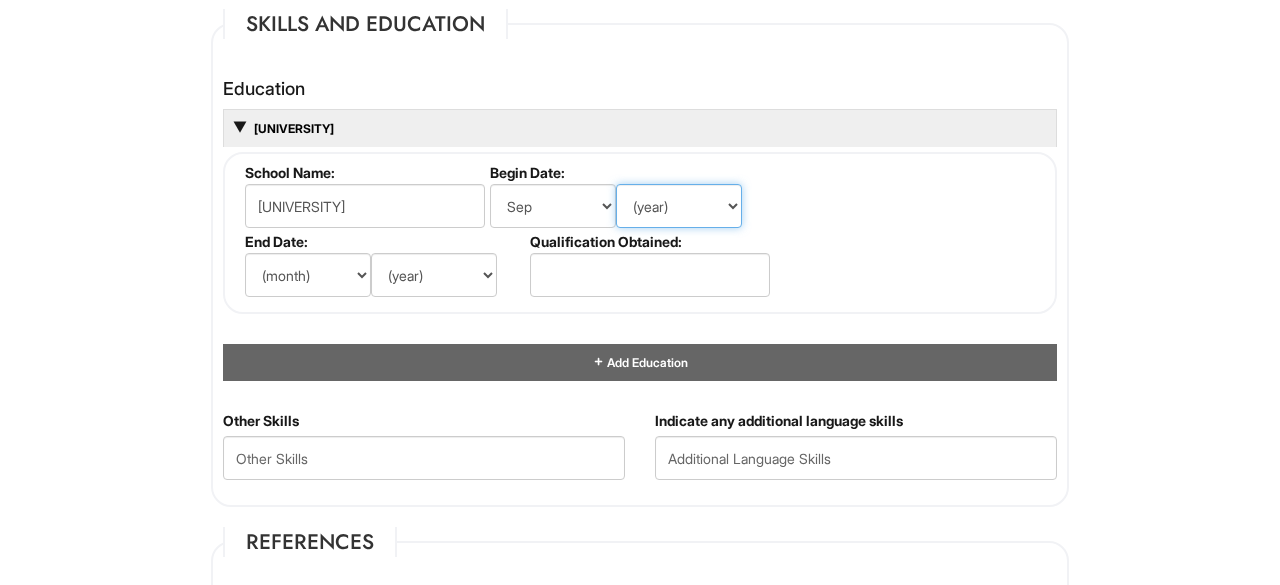 select on "2022" 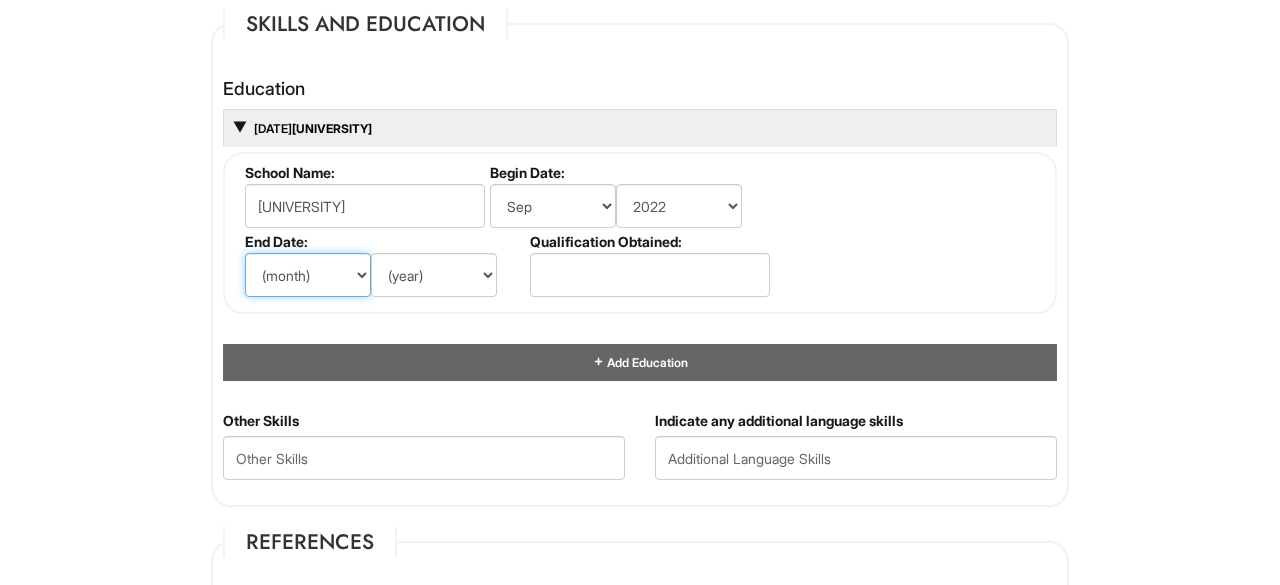 click on "(month) Jan Feb Mar Apr May Jun Jul Aug Sep Oct Nov Dec" at bounding box center [308, 275] 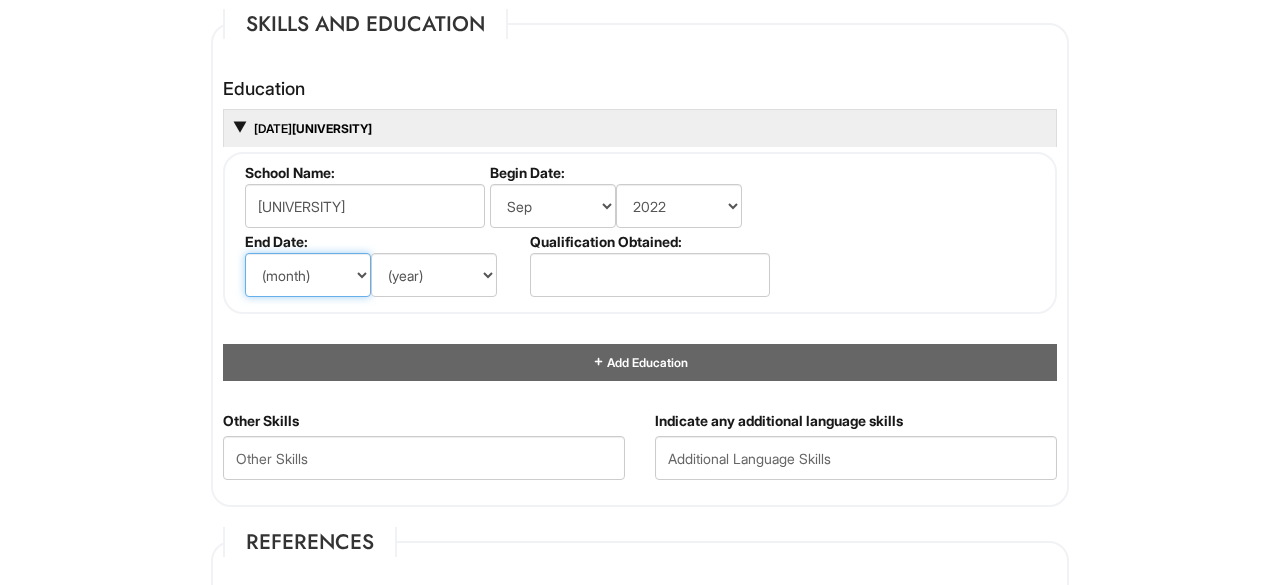select on "11" 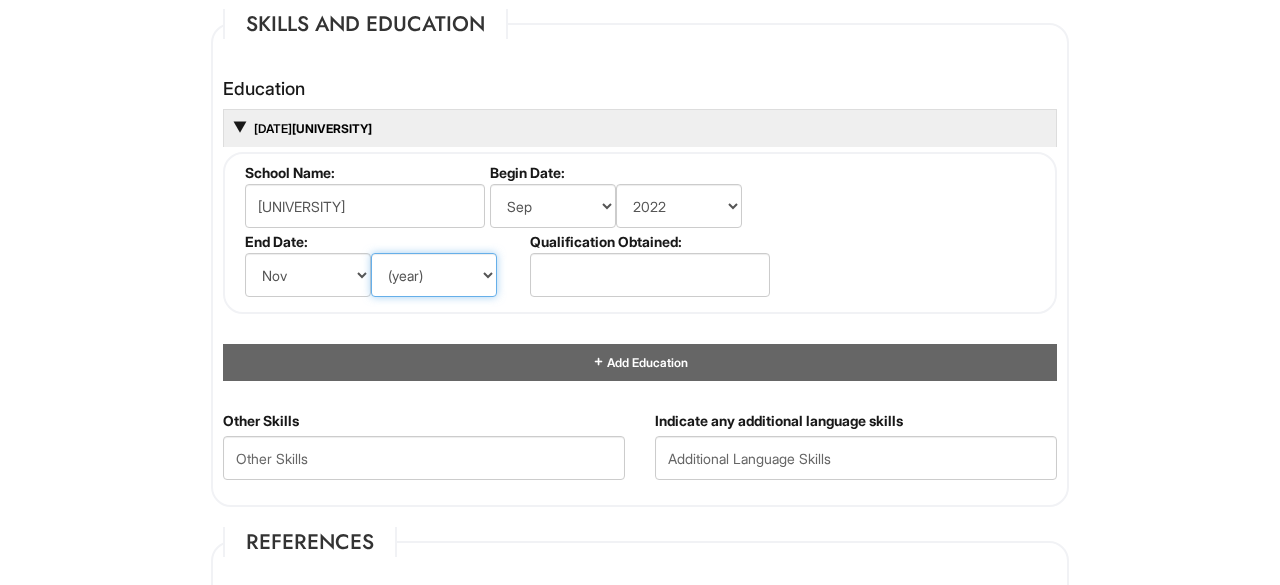 click on "(year) 2029 2028 2027 2026 2025 2024 2023 2022 2021 2020 2019 2018 2017 2016 2015 2014 2013 2012 2011 2010 2009 2008 2007 2006 2005 2004 2003 2002 2001 2000 1999 1998 1997 1996 1995 1994 1993 1992 1991 1990 1989 1988 1987 1986 1985 1984 1983 1982 1981 1980 1979 1978 1977 1976 1975 1974 1973 1972 1971 1970 1969 1968 1967 1966 1965 1964 1963 1962 1961 1960 1959 1958 1957 1956 1955 1954 1953 1952 1951 1950 1949 1948 1947 1946  --  2030 2031 2032 2033 2034 2035 2036 2037 2038 2039 2040 2041 2042 2043 2044 2045 2046 2047 2048 2049 2050 2051 2052 2053 2054 2055 2056 2057 2058 2059 2060 2061 2062 2063 2064" at bounding box center (434, 275) 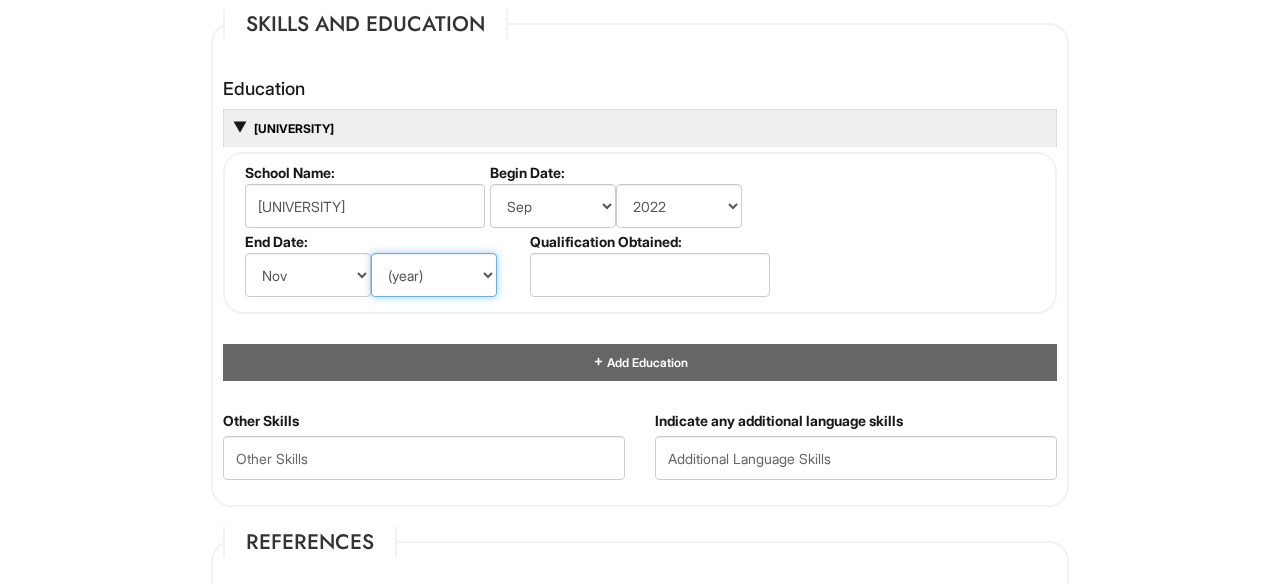 select on "2023" 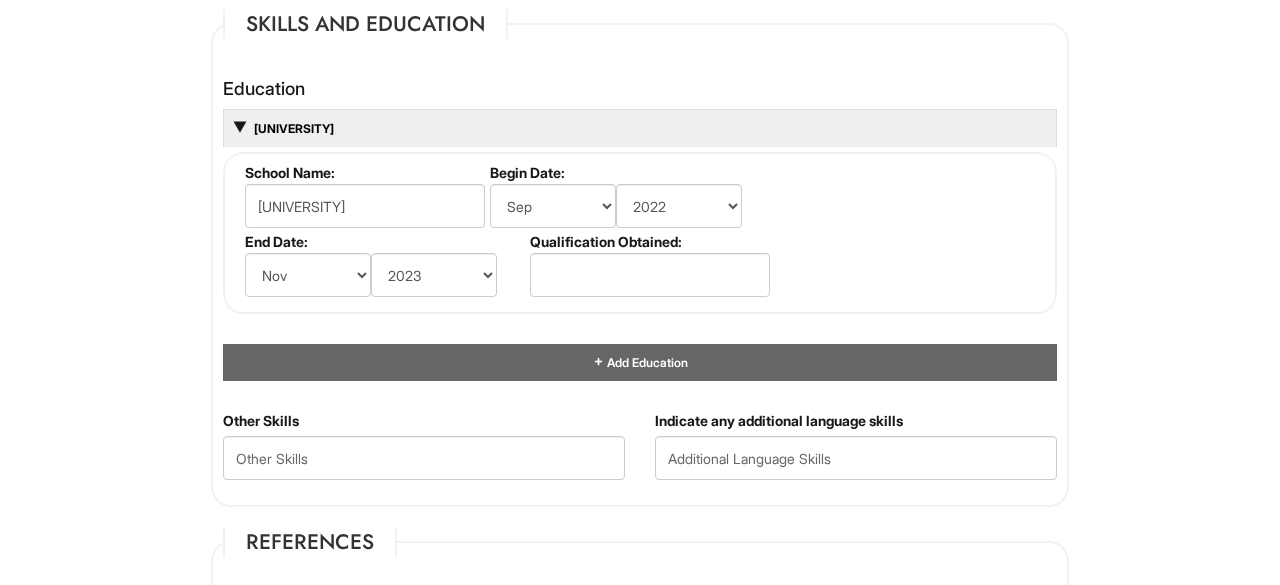 click on "Begin Date:
(month) Jan Feb Mar Apr May Jun Jul Aug Sep Oct Nov Dec (year) 2029 2028 2027 2026 2025 2024 2023 2022 2021 2020 2019 2018 2017 2016 2015 2014 2013 2012 2011 2010 2009 2008 2007 2006 2005 2004 2003 2002 2001 2000 1999 1998 1997 1996 1995 1994 1993 1992 1991 1990 1989 1988 1987 1986 1985 1984 1983 1982 1981 1980 1979 1978 1977 1976 1975 1974 1973 1972 1971 1970 1969 1968 1967 1966 1965 1964 1963 1962 1961 1960 1959 1958 1957 1956 1955 1954 1953 1952 1951 1950 1949 1948 1947 1946  --  2030 2031 2032 2033 2034 2035 2036 2037 2038 2039 2040 2041 2042 2043 2044 2045 2046 2047 2048 2049 2050 2051 2052 2053 2054 2055 2056 2057 2058 2059 2060 2061 2062 2063 2064" at bounding box center (627, 198) 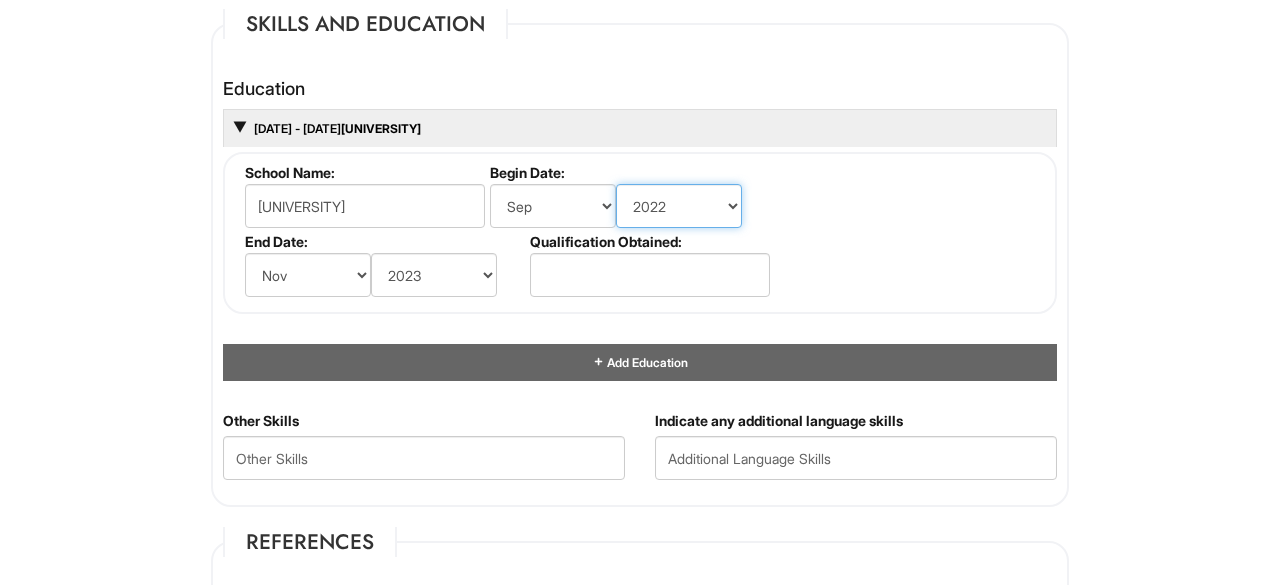 click on "(year) 2029 2028 2027 2026 2025 2024 2023 2022 2021 2020 2019 2018 2017 2016 2015 2014 2013 2012 2011 2010 2009 2008 2007 2006 2005 2004 2003 2002 2001 2000 1999 1998 1997 1996 1995 1994 1993 1992 1991 1990 1989 1988 1987 1986 1985 1984 1983 1982 1981 1980 1979 1978 1977 1976 1975 1974 1973 1972 1971 1970 1969 1968 1967 1966 1965 1964 1963 1962 1961 1960 1959 1958 1957 1956 1955 1954 1953 1952 1951 1950 1949 1948 1947 1946  --  2030 2031 2032 2033 2034 2035 2036 2037 2038 2039 2040 2041 2042 2043 2044 2045 2046 2047 2048 2049 2050 2051 2052 2053 2054 2055 2056 2057 2058 2059 2060 2061 2062 2063 2064" at bounding box center [679, 206] 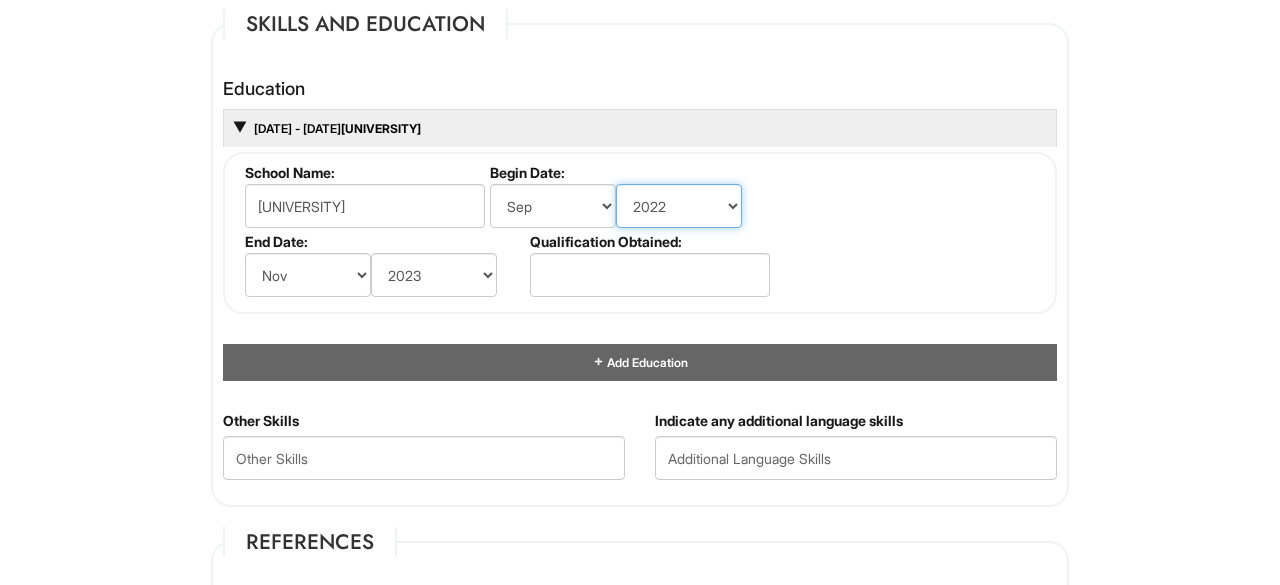 select on "2021" 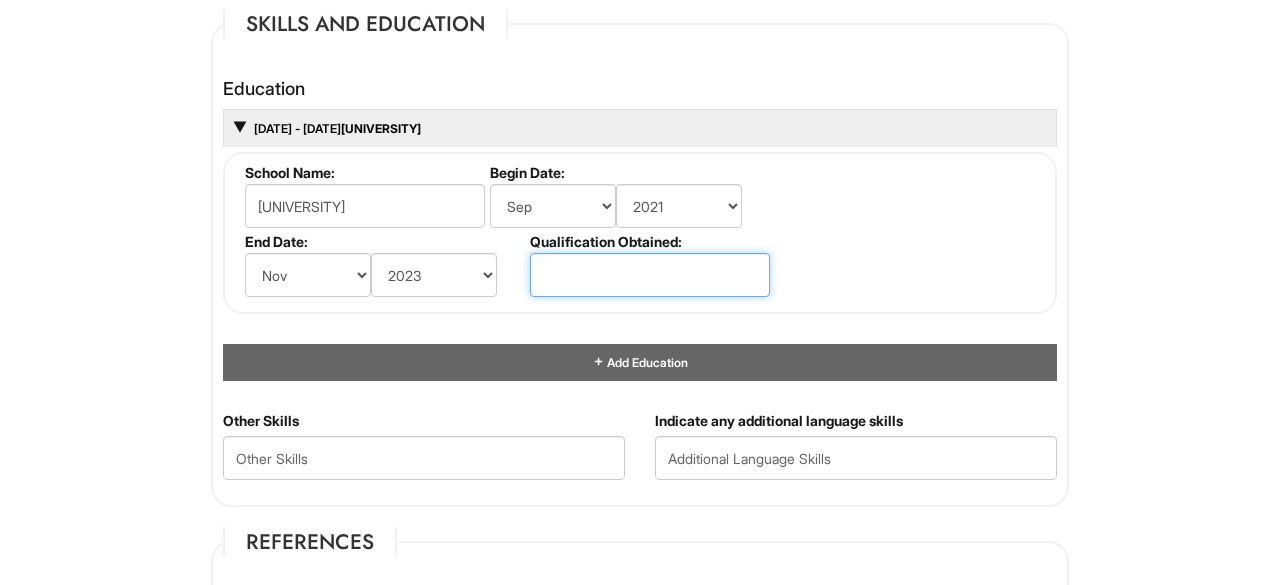click at bounding box center [650, 275] 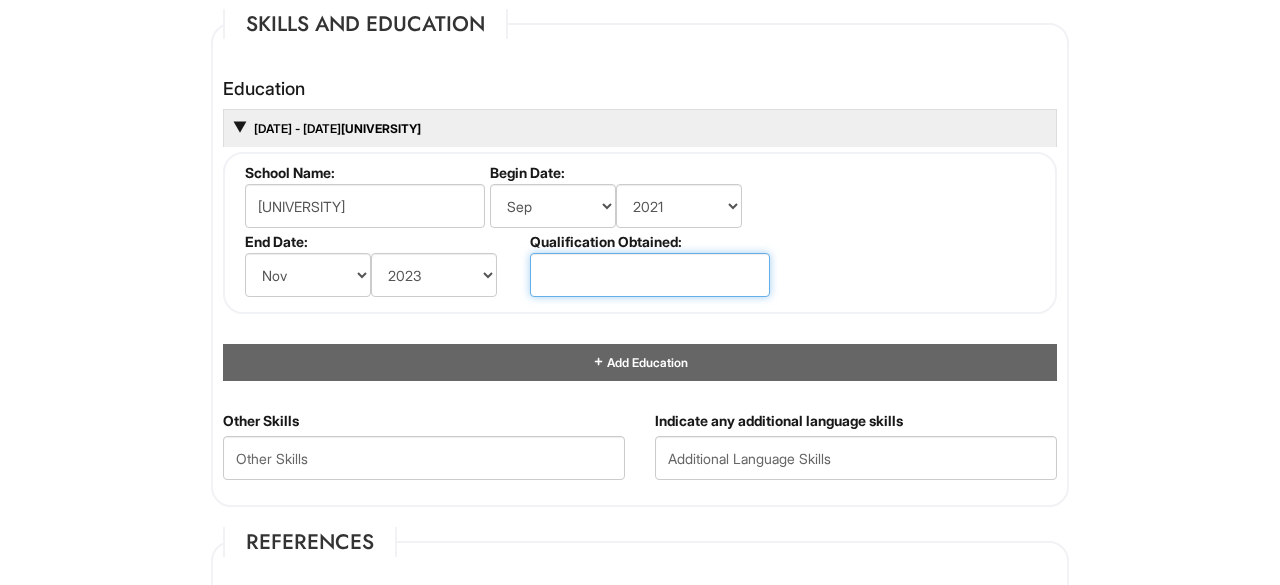 paste on "[DEGREE]" 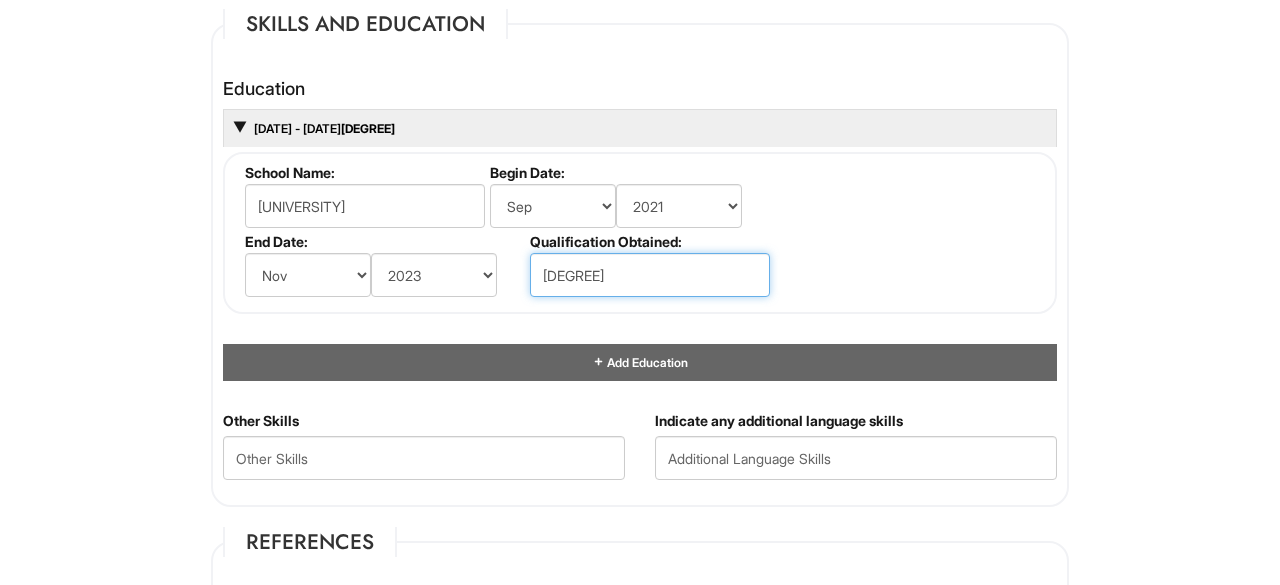 type on "[DEGREE]" 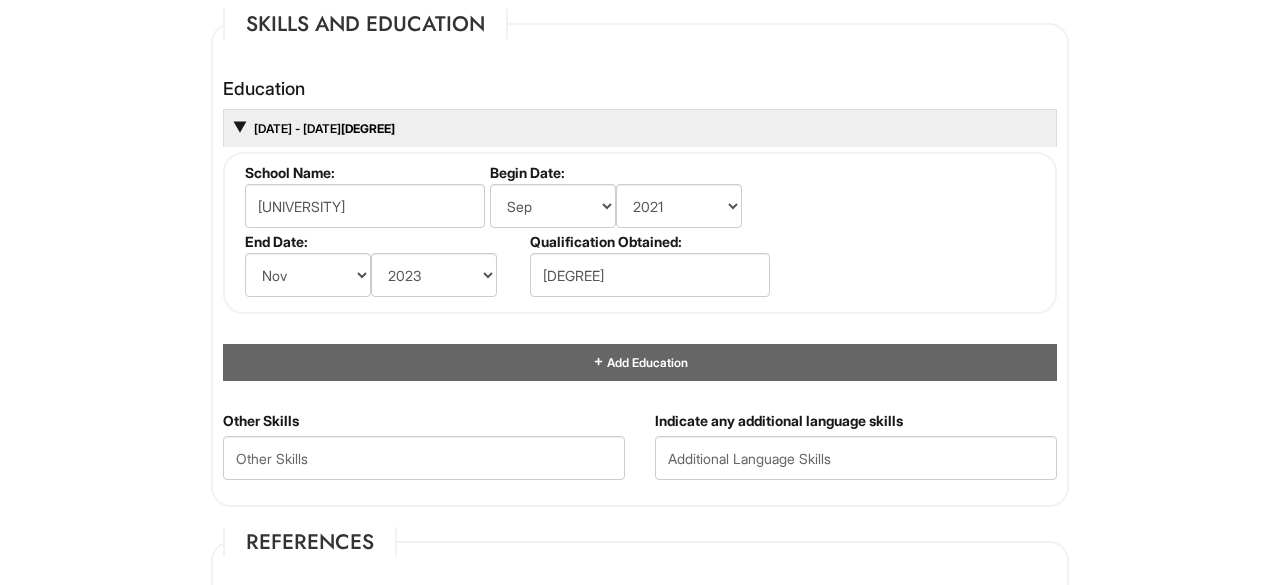 click on "School Name:
[UNIVERSITY]
Begin Date:
(month) Jan Feb Mar Apr May Jun Jul Aug Sep Oct Nov Dec (year) 2029 2028 2027 2026 2025 2024 2023 2022 2021 2020 2019 2018 2017 2016 2015 2014 2013 2012 2011 2010 2009 2008 2007 2006 2005 2004 2003 2002 2001 2000 1999 1998 1997 1996 1995 1994 1993 1992 1991 1990 1989 1988 1987 1986 1985 1984 1983 1982 1981 1980 1979 1978 1977 1976 1975 1974 1973 1972 1971 1970 1969 1968 1967 1966 1965 1964 1963 1962 1961 1960 1959 1958 1957 1956 1955 1954 1953 1952 1951 1950 1949 1948 1947 1946  --  2030 2031 2032 2033 2034 2035 2036 2037 2038 2039 2040 2041 2042 2043 2044 2045 2046 2047 2048 2049 2050 2051 2052 2053 2054 2055 2056 2057 2058 2059 2060 2061 2062 2063 2064
End Date:
(month) Jan Feb Mar Apr May Jun Jul Aug Sep Oct Nov Dec (year) 2029 2028 2027 2026 2025 2024 2023 2022 2021 2020 2019 2018 2017 2016 2015 2014 2013 2012 2011 2010 2009 2008 2007 2006 2005 2004 2003 2002 2001 2000 1999 1998 1997 1996 1995 1994 1993 1992 1991 1990 1989 1988 1987" at bounding box center (640, 233) 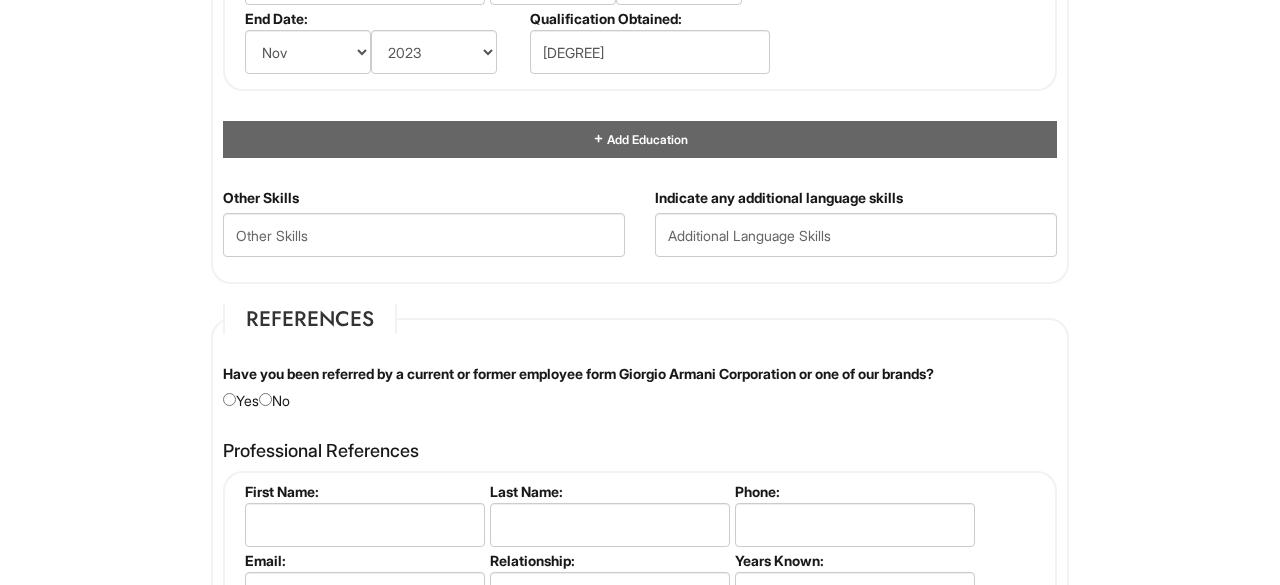 scroll, scrollTop: 2083, scrollLeft: 0, axis: vertical 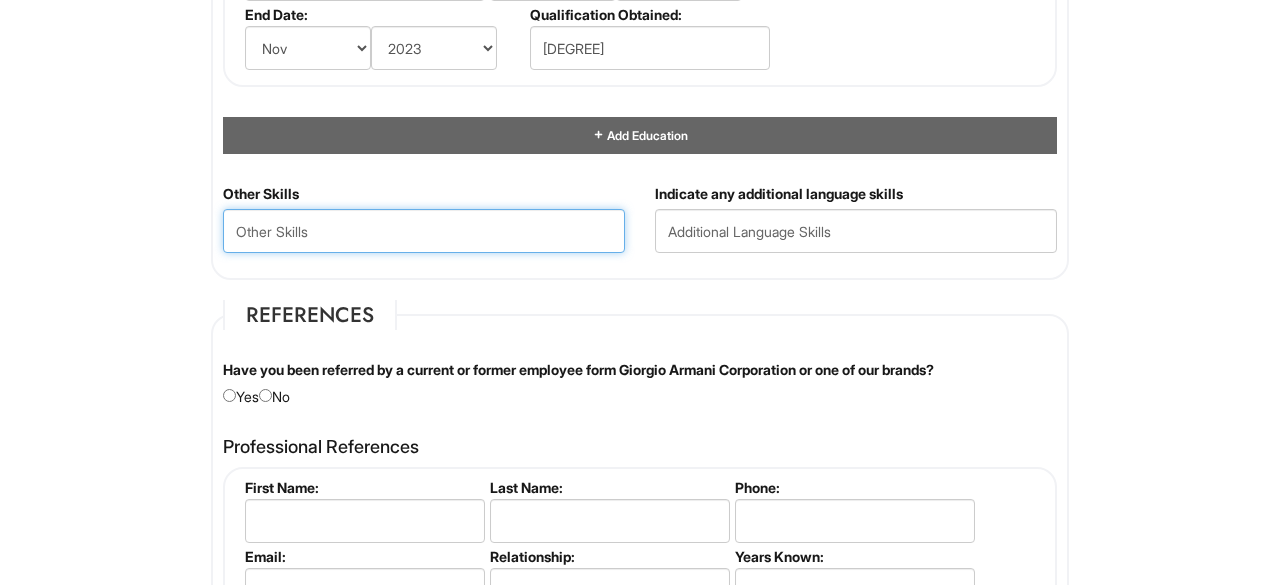 click at bounding box center [424, 231] 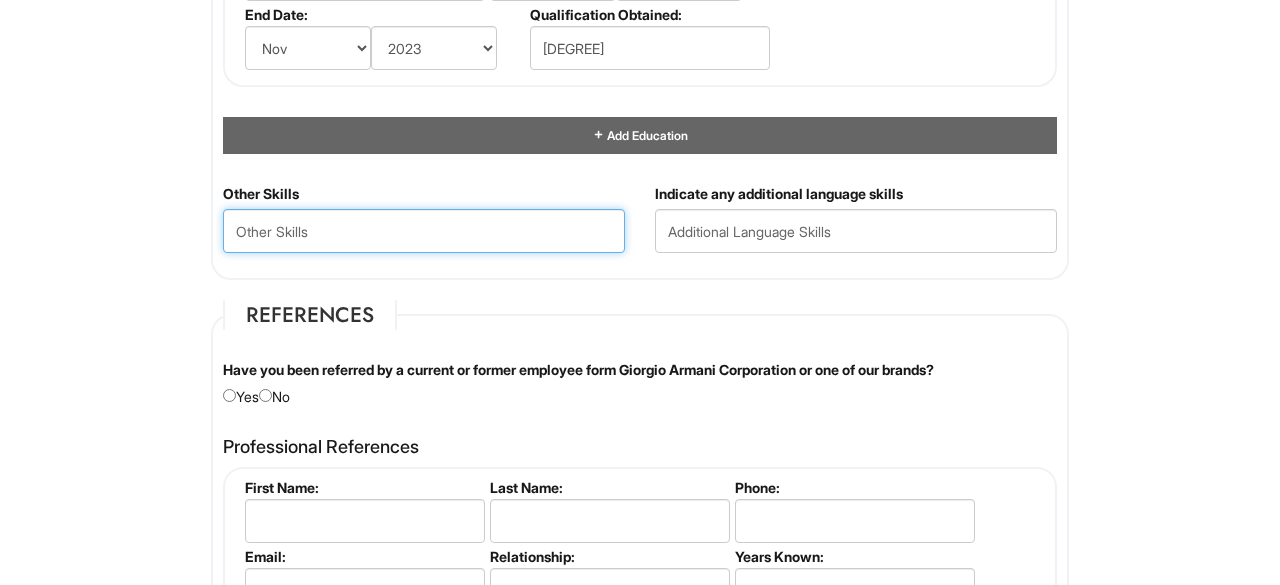 paste on "Fluent in [LANGUAGE], Kinyarwanda, and [LANGUAGE] ERP & Systems: Familiar with project tracking and financial reporting systems (Epicor Kinetic equivalent) Exceptionally organized with outstanding attention to detail Calm under pressure with a solutions-oriented, continuous improvement mindset Strong leadership and team collaboration skills across diverse environments Experienced in managing project budgets, profitability analysis, and multi-phase project delivery" 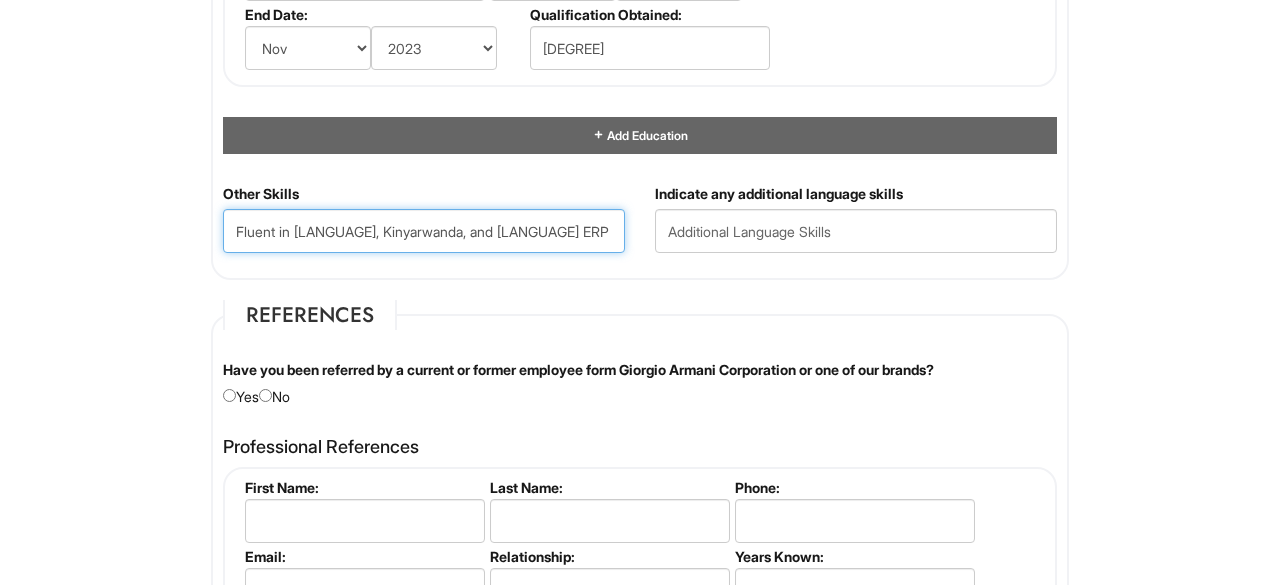 scroll, scrollTop: 0, scrollLeft: 2680, axis: horizontal 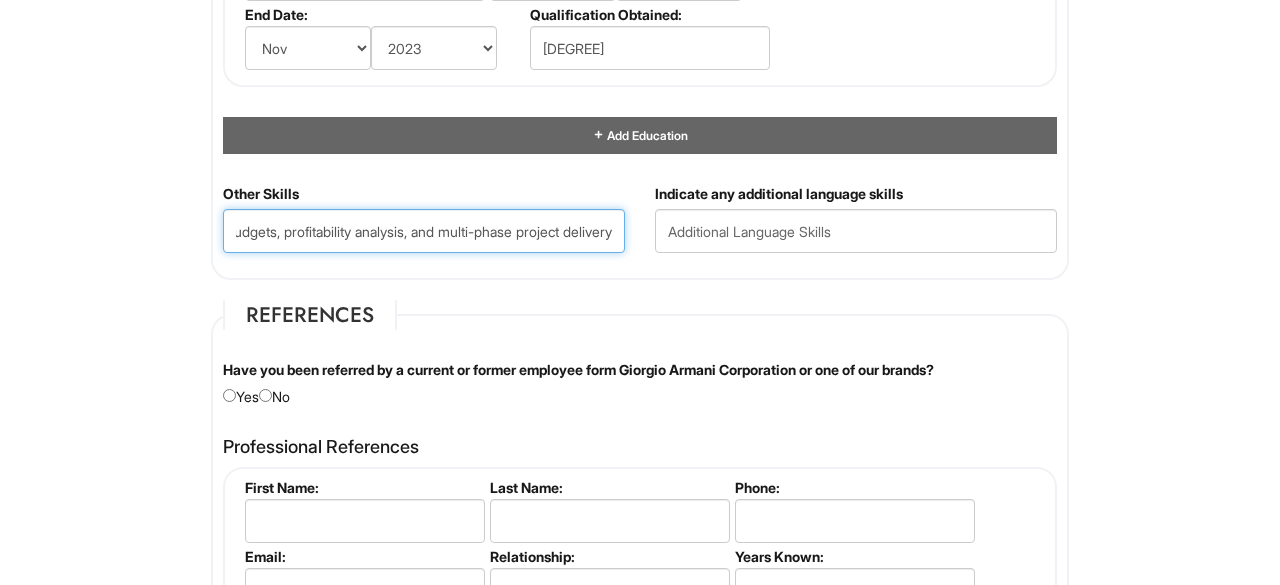 type on "Fluent in [LANGUAGE], Kinyarwanda, and [LANGUAGE] ERP & Systems: Familiar with project tracking and financial reporting systems (Epicor Kinetic equivalent) Exceptionally organized with outstanding attention to detail Calm under pressure with a solutions-oriented, continuous improvement mindset Strong leadership and team collaboration skills across diverse environments Experienced in managing project budgets, profitability analysis, and multi-phase project delivery" 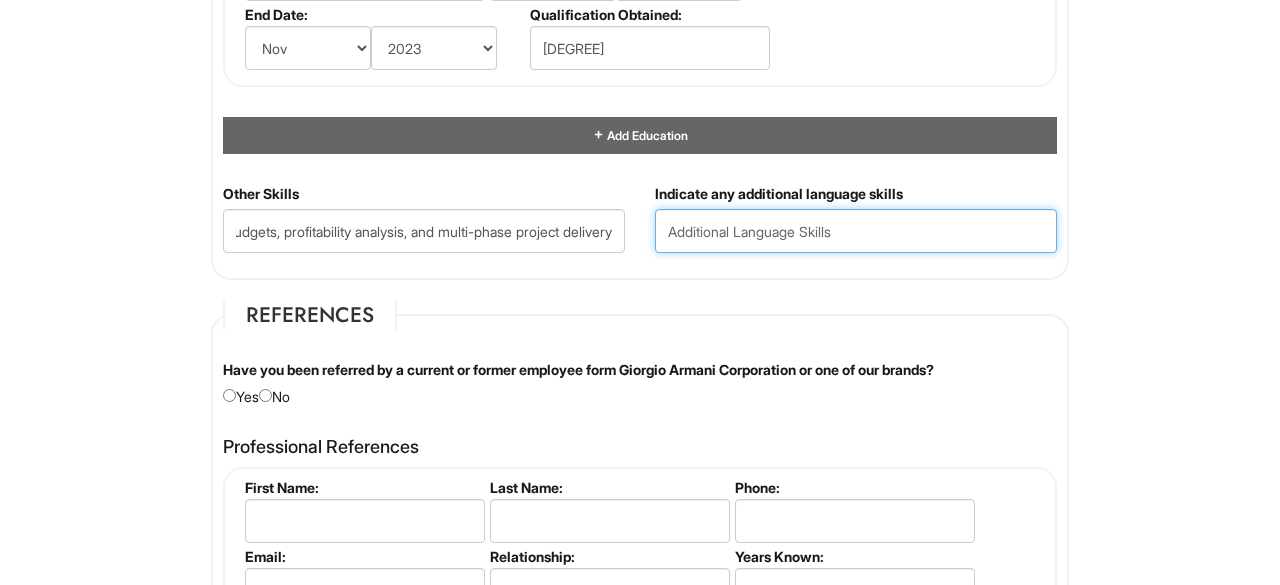 click at bounding box center [856, 231] 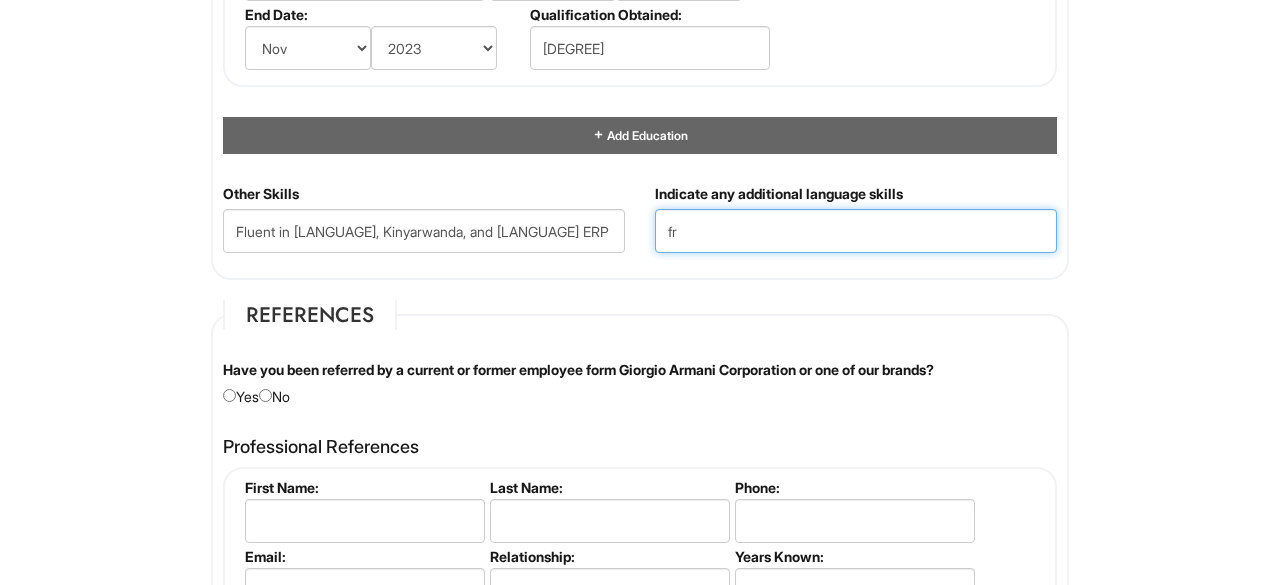 type on "f" 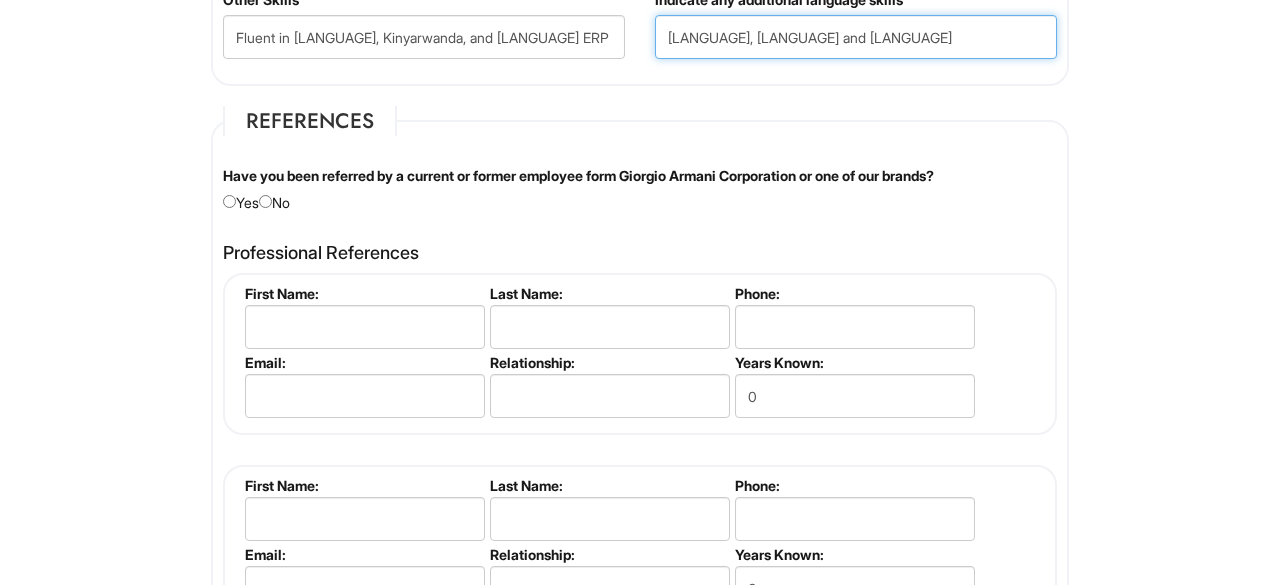 scroll, scrollTop: 2310, scrollLeft: 0, axis: vertical 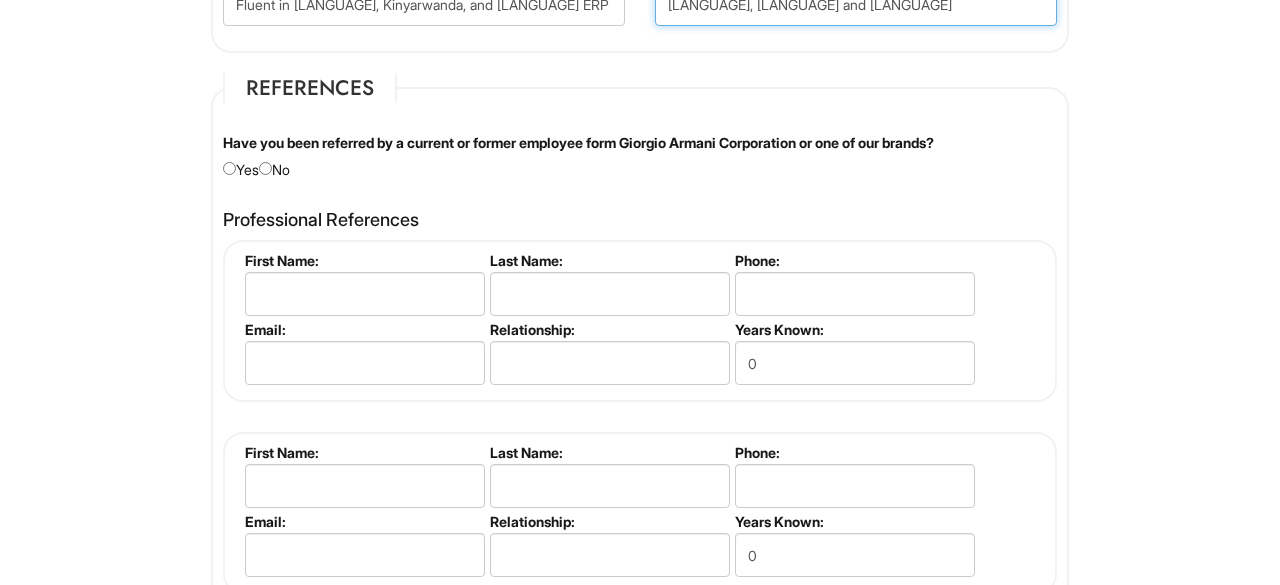 type on "[LANGUAGE], [LANGUAGE] and [LANGUAGE]" 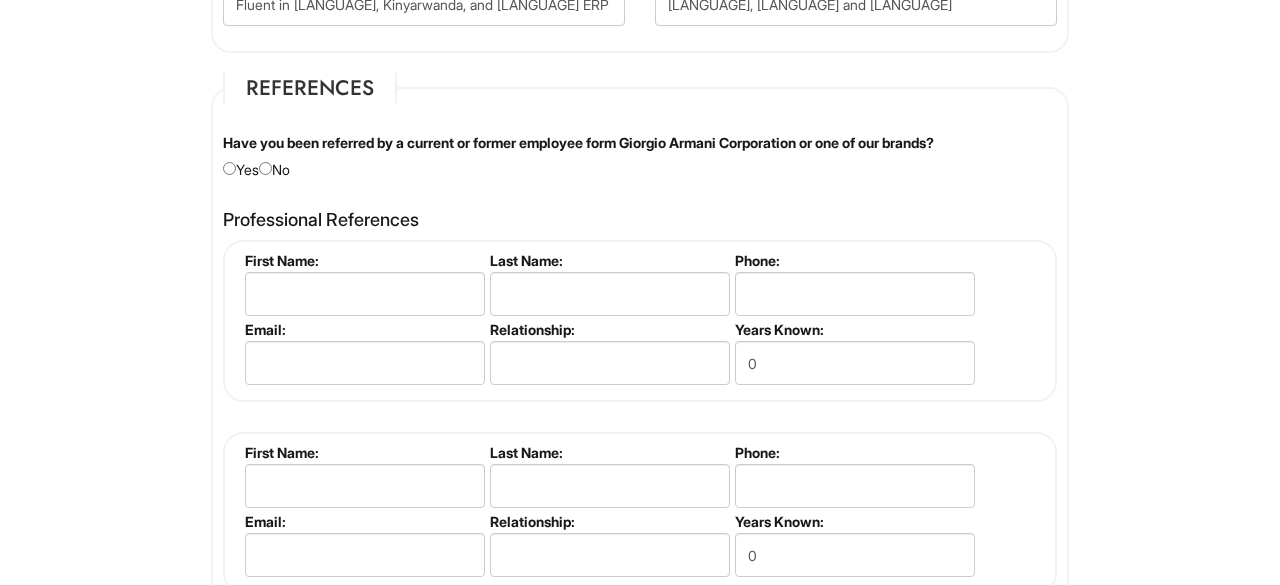 click on "Have you been referred by a current or former employee form Giorgio Armani Corporation or one of our brands?    Yes   No" at bounding box center (640, 156) 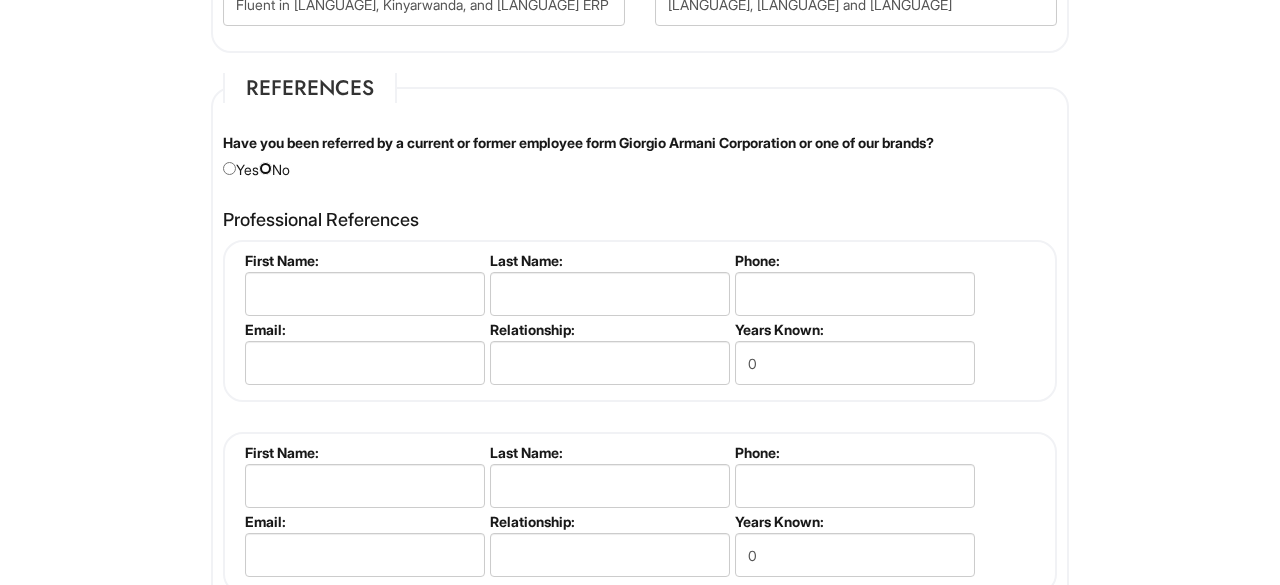 click at bounding box center [265, 168] 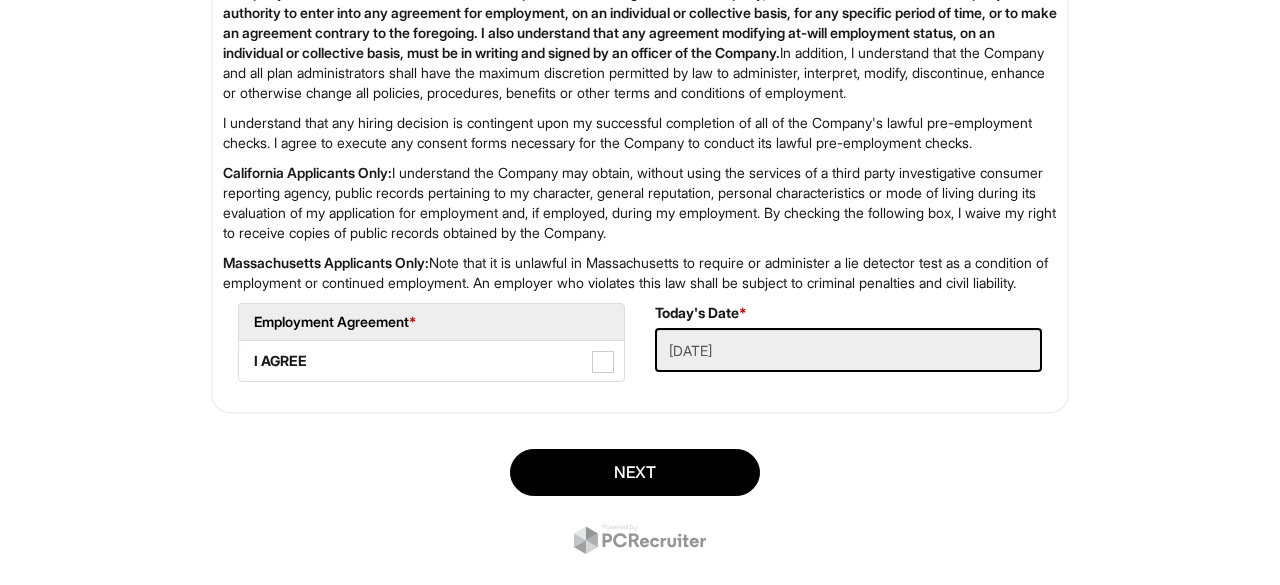 scroll, scrollTop: 3288, scrollLeft: 0, axis: vertical 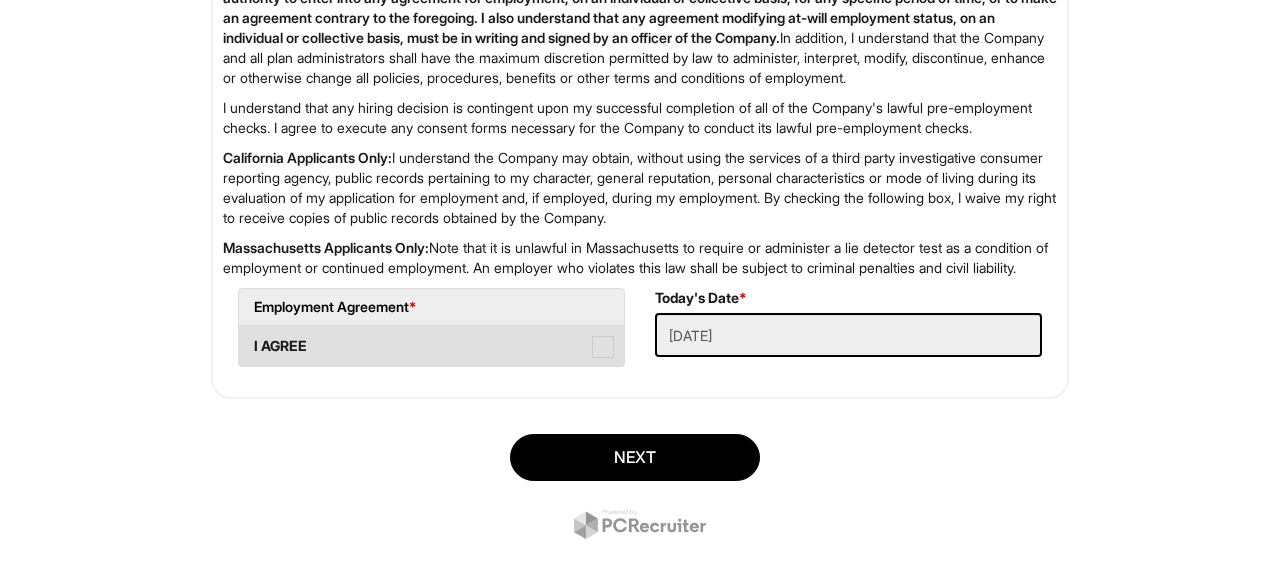 click at bounding box center [603, 347] 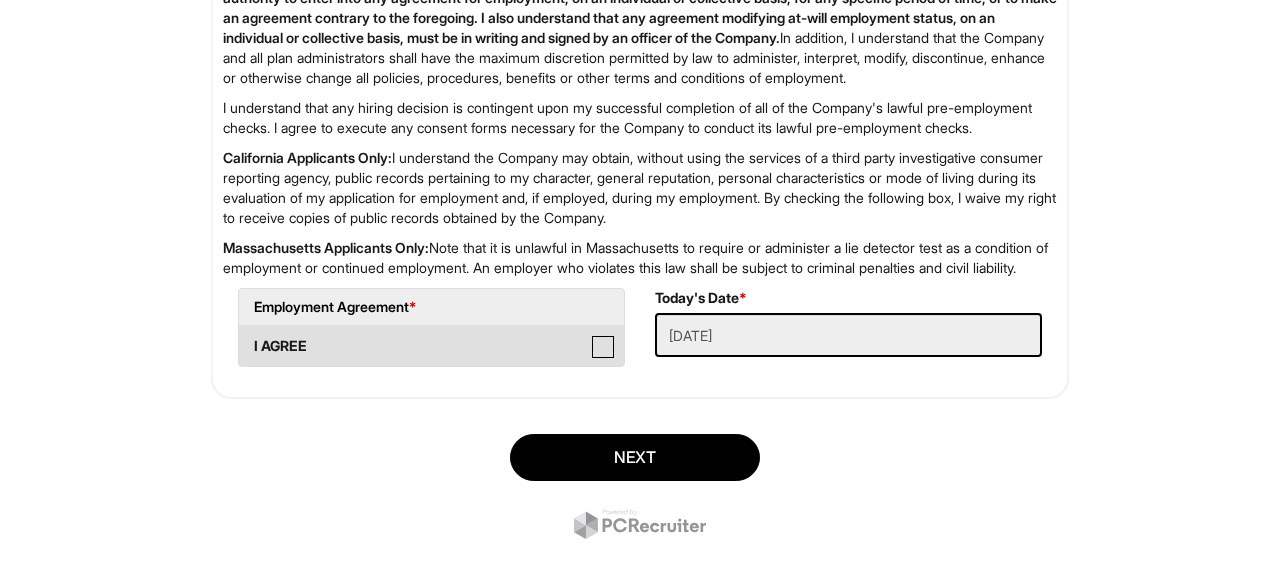 click on "I AGREE" at bounding box center (245, 336) 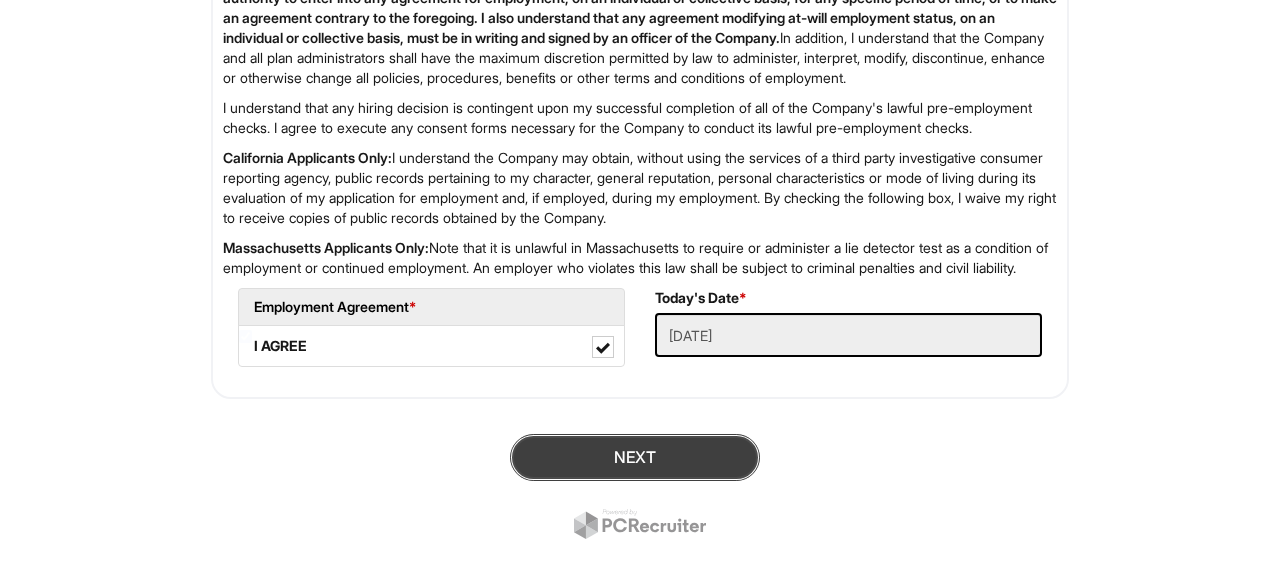 click on "Next" at bounding box center (635, 457) 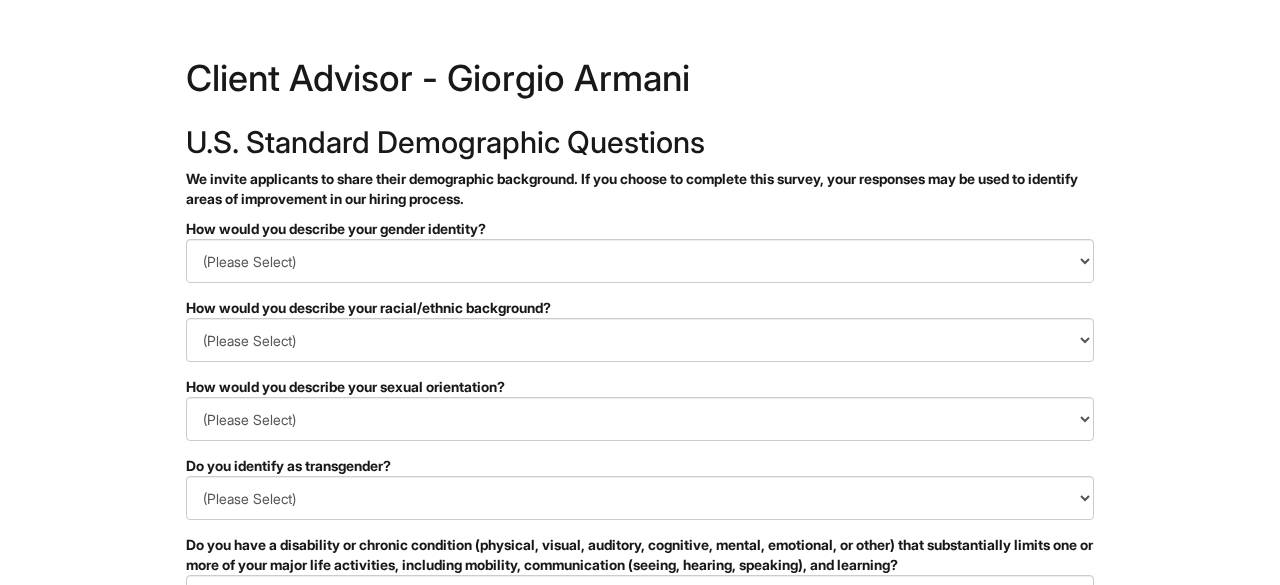 scroll, scrollTop: 0, scrollLeft: 0, axis: both 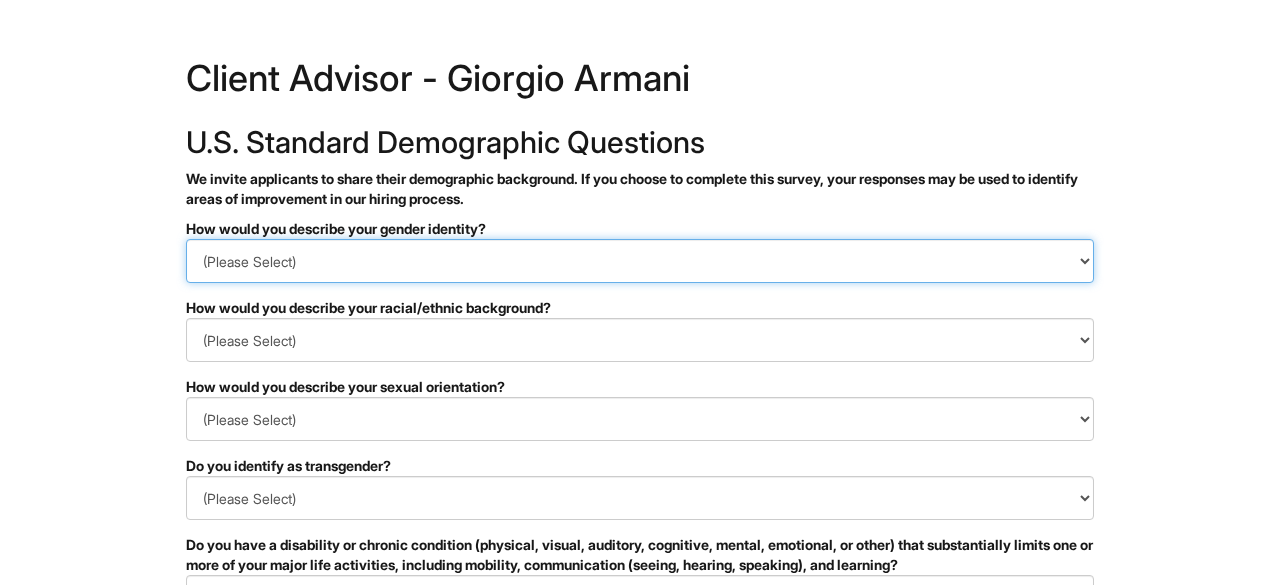 click on "(Please Select) Man Woman Non-binary I prefer to self-describe I don't wish to answer" at bounding box center (640, 261) 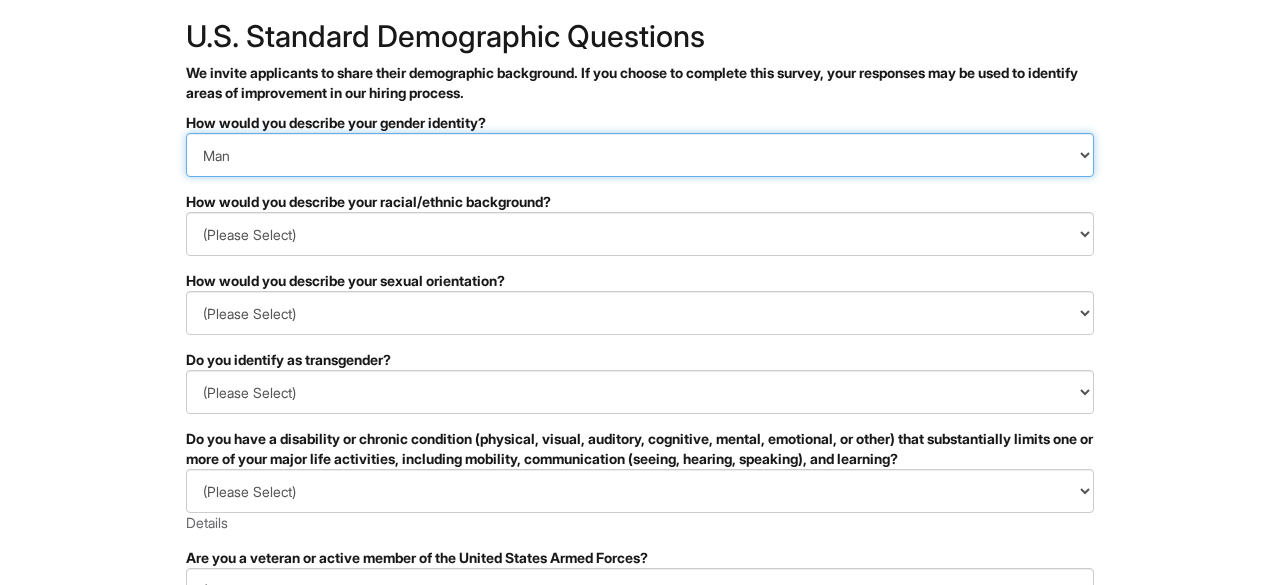 scroll, scrollTop: 111, scrollLeft: 0, axis: vertical 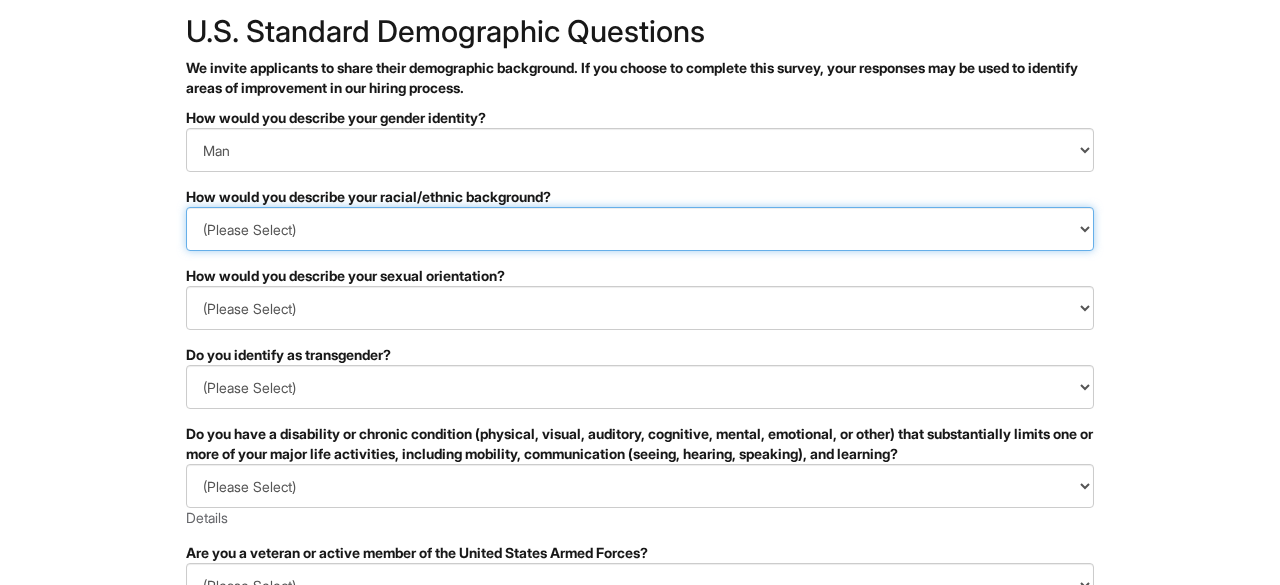 click on "(Please Select) Black or of African descent    East Asian    Hispanic, Latinx or of Spanish Origin    Indigenous, American Indian or Alaska Native    Middle Eastern or North African    Native Hawaiian or Pacific Islander    South Asian    Southeast Asian    White or European    I prefer to self-describe    I don't wish to answer" at bounding box center (640, 229) 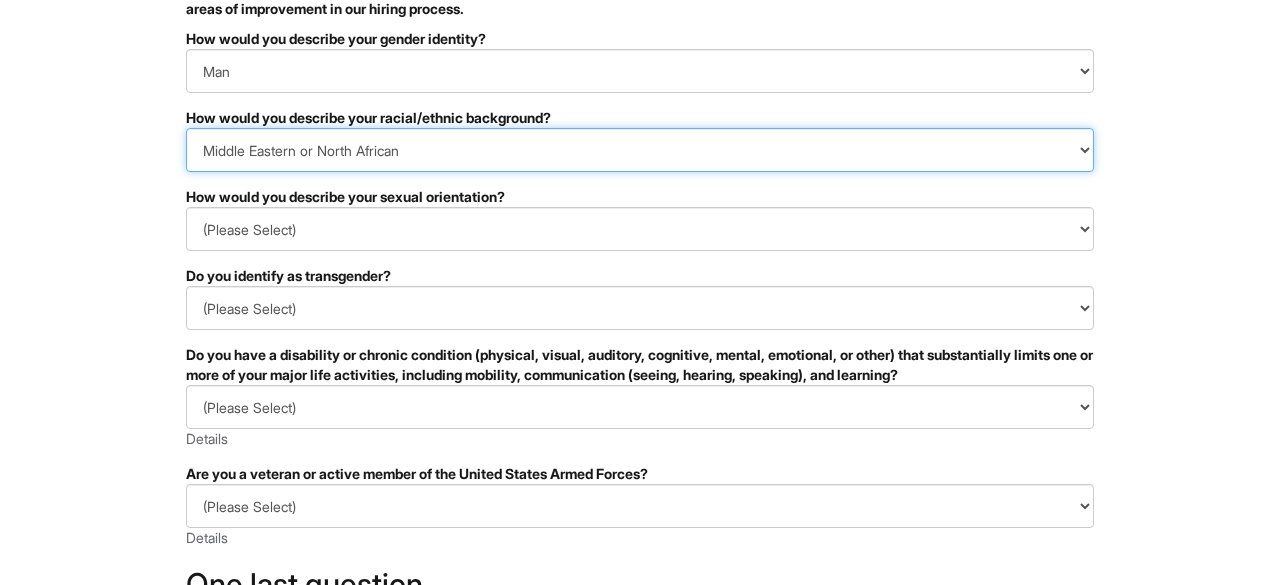 scroll, scrollTop: 202, scrollLeft: 0, axis: vertical 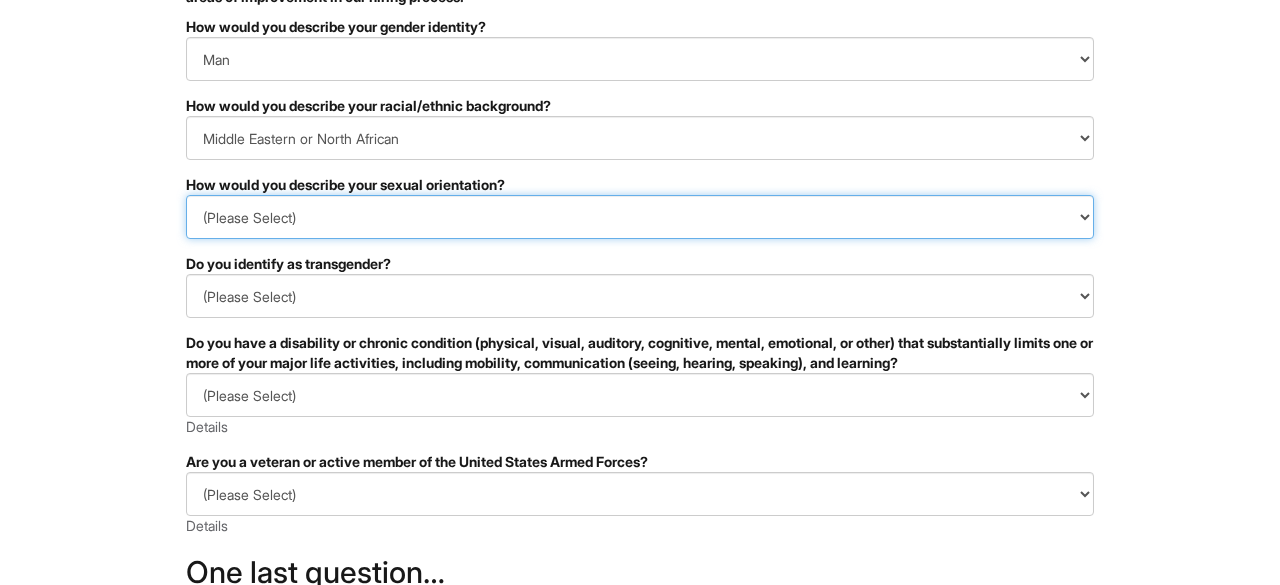 click on "(Please Select) Asexual Bisexual and/or pansexual Gay Heterosexual Lesbian Queer I prefer to self-describe I don't wish to answer" at bounding box center (640, 217) 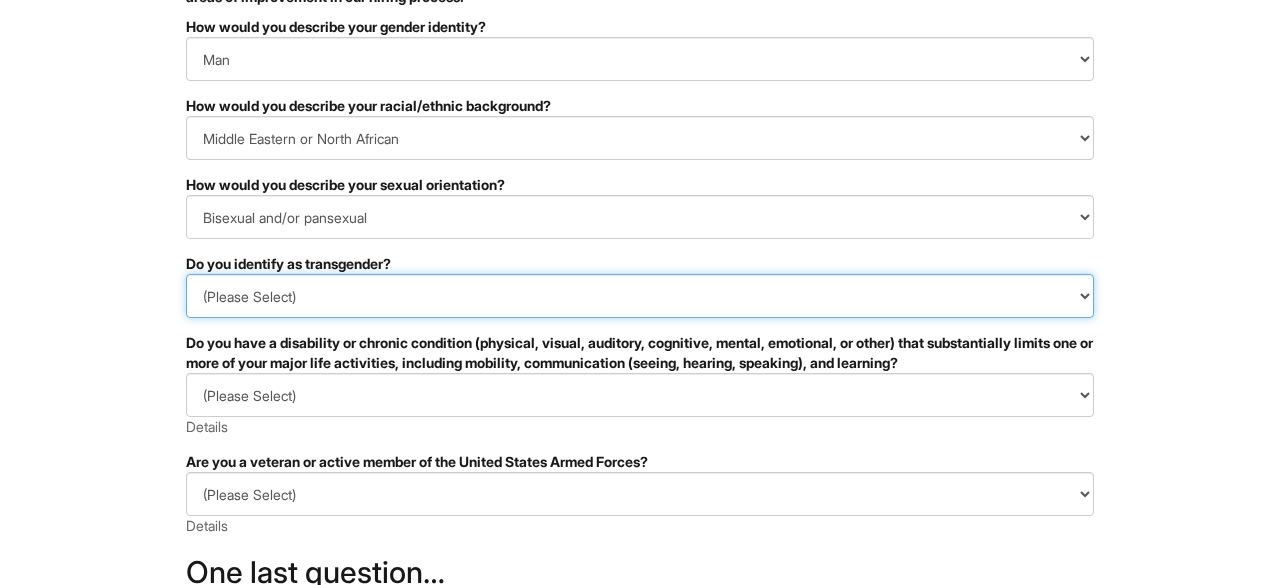 click on "(Please Select) Yes No I prefer to self-describe I don't wish to answer" at bounding box center [640, 296] 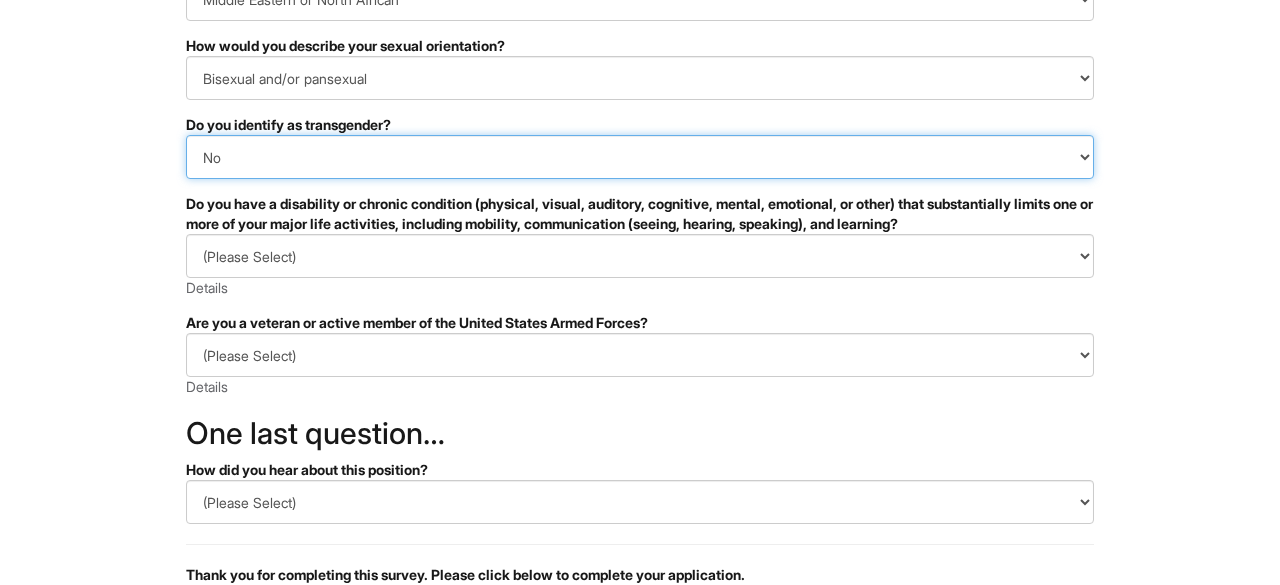 scroll, scrollTop: 366, scrollLeft: 0, axis: vertical 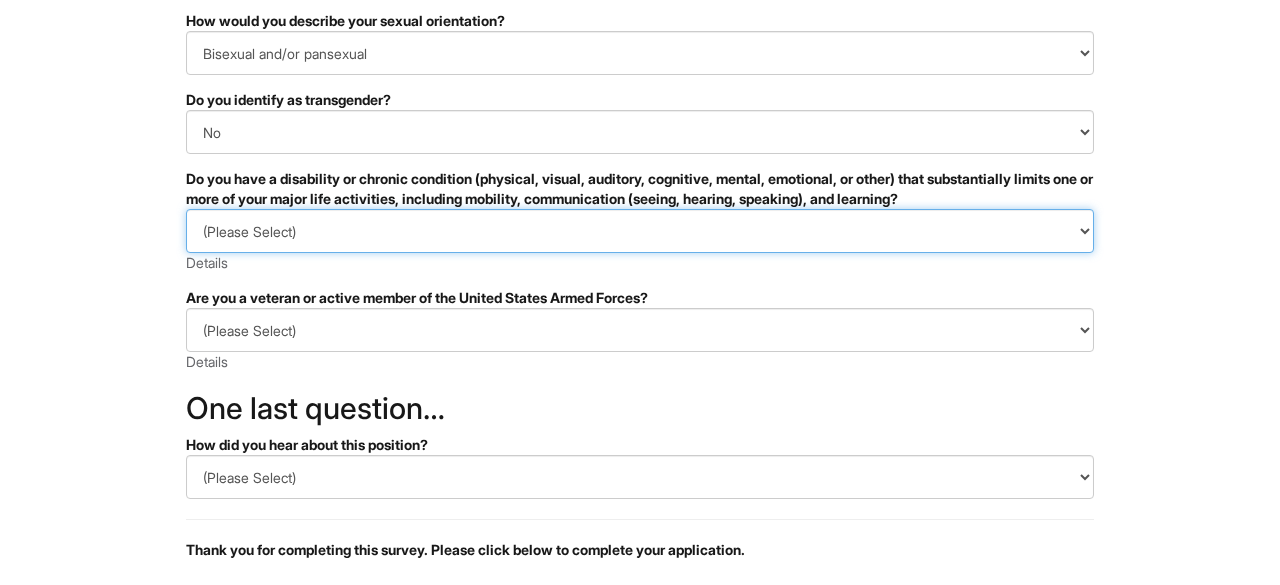 click on "(Please Select) YES, I HAVE A DISABILITY (or previously had a disability) NO, I DON'T HAVE A DISABILITY I DON'T WISH TO ANSWER" at bounding box center [640, 231] 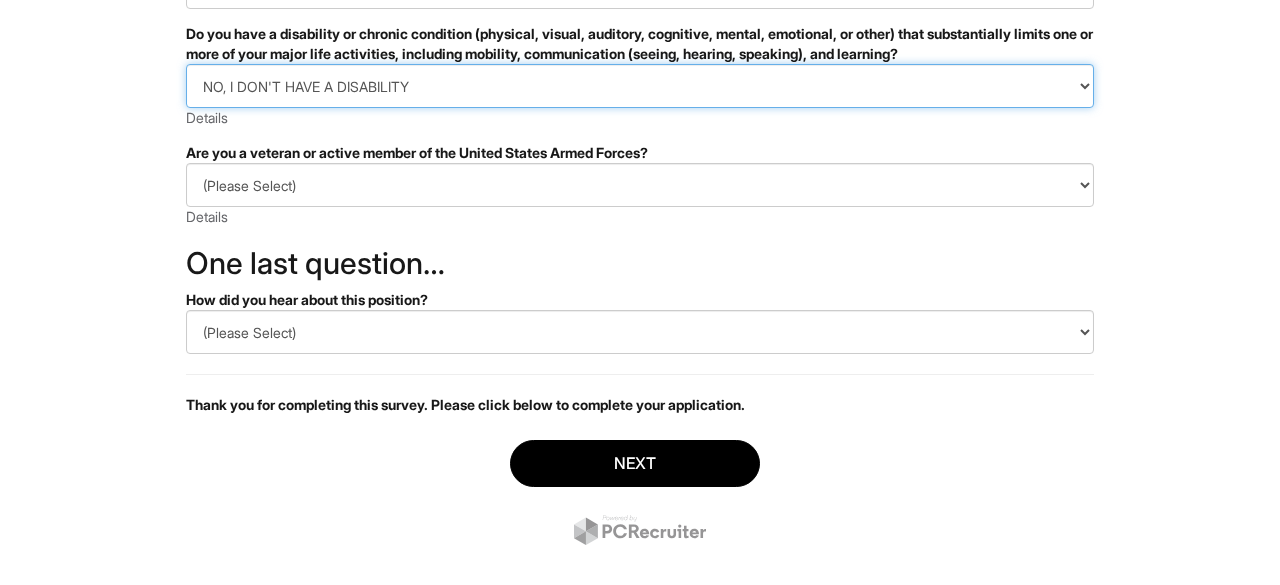 scroll, scrollTop: 515, scrollLeft: 0, axis: vertical 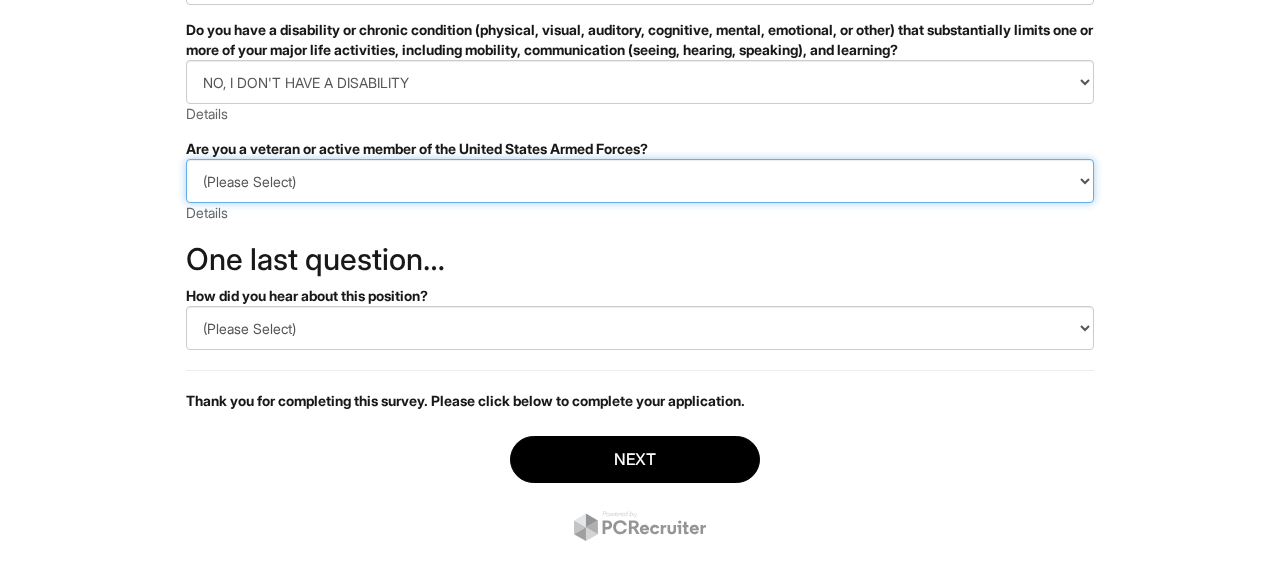 click on "(Please Select) I IDENTIFY AS ONE OR MORE OF THE CLASSIFICATIONS OF PROTECTED VETERANS LISTED I AM NOT A PROTECTED VETERAN I PREFER NOT TO ANSWER" at bounding box center (640, 181) 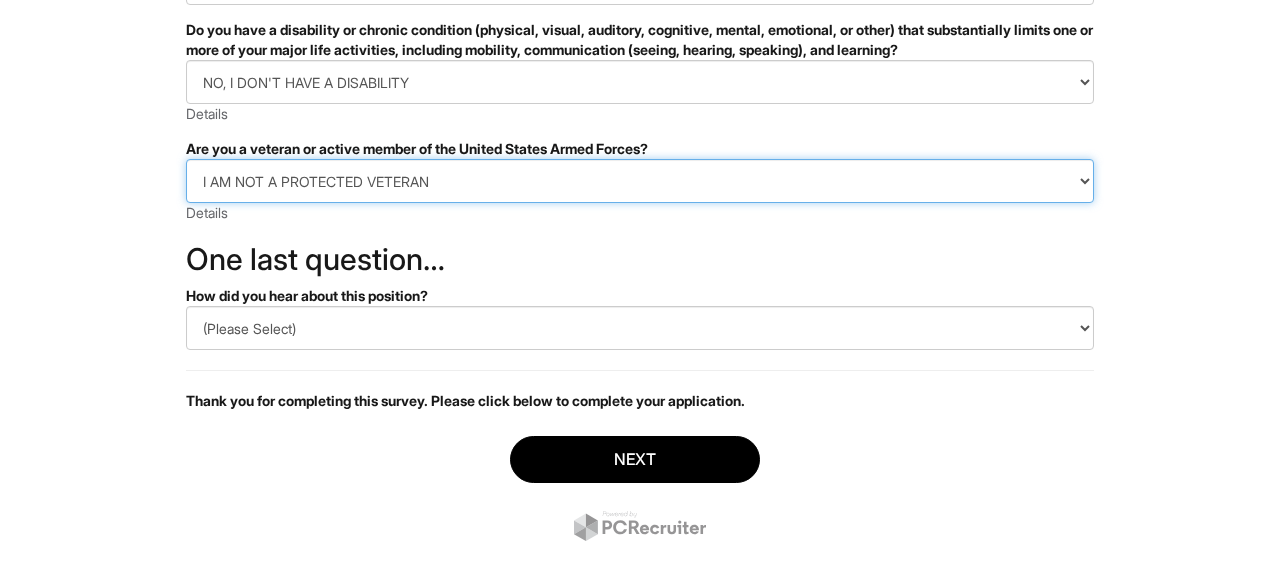 scroll, scrollTop: 541, scrollLeft: 0, axis: vertical 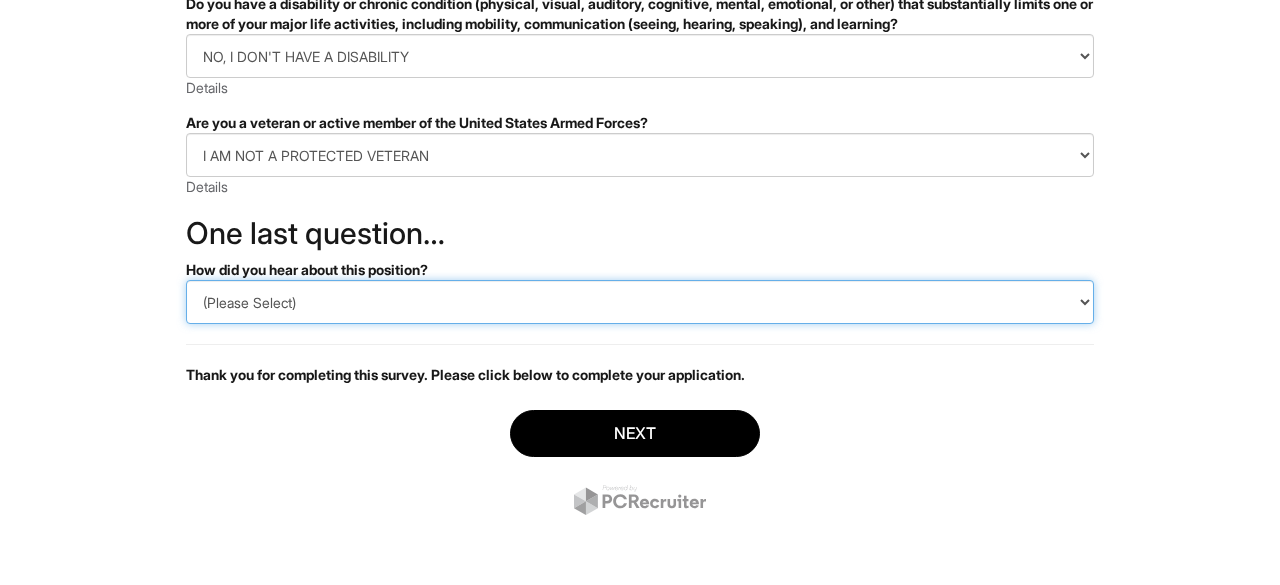 click on "(Please Select) CareerBuilder Indeed LinkedIn Monster Referral Other" at bounding box center (640, 302) 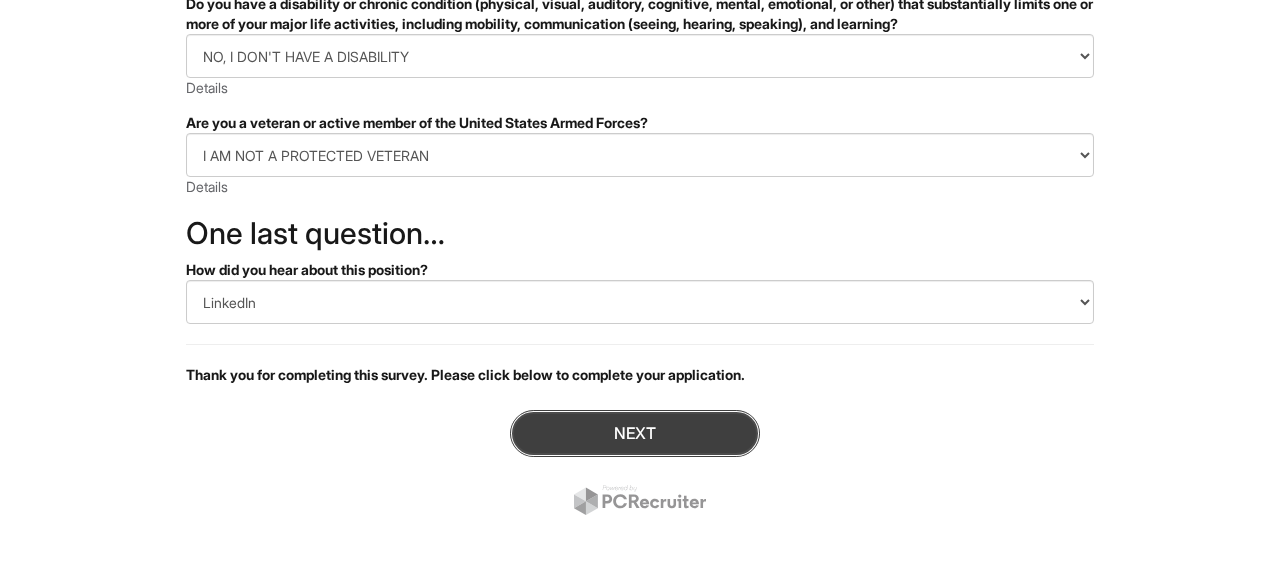 click on "Next" at bounding box center [635, 433] 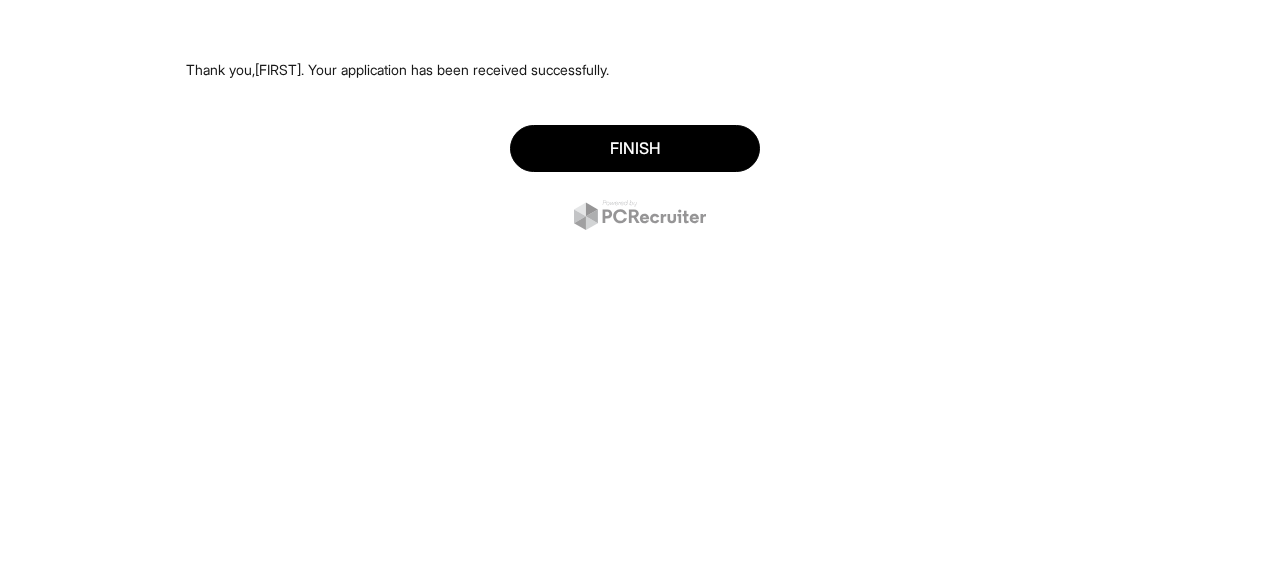 scroll, scrollTop: 0, scrollLeft: 0, axis: both 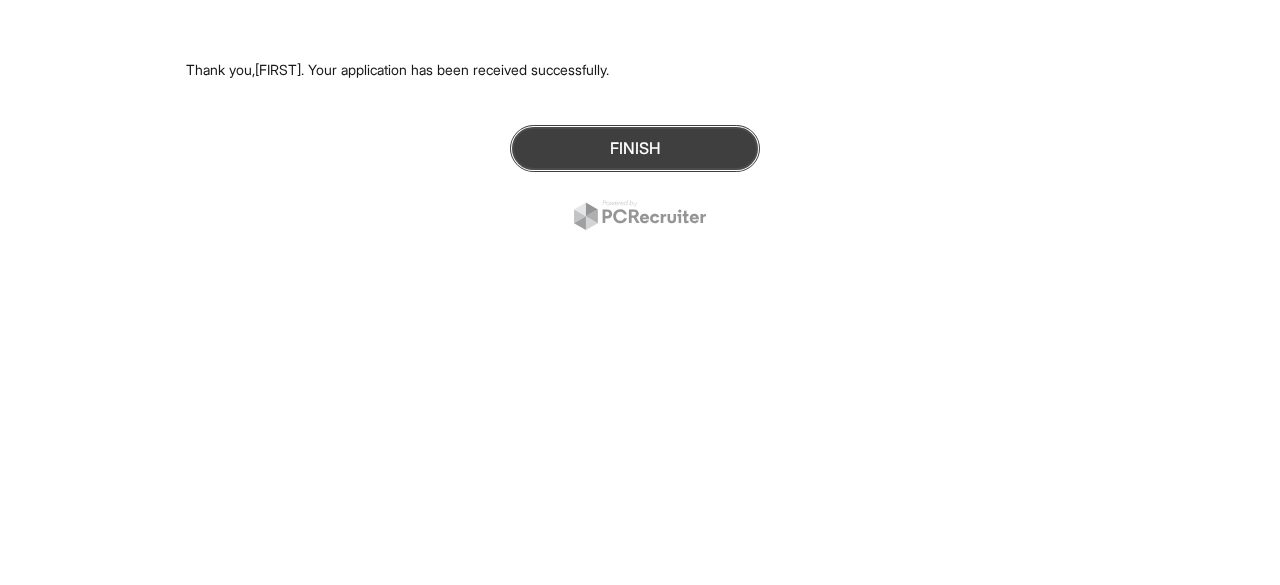 click on "Finish" at bounding box center (635, 148) 